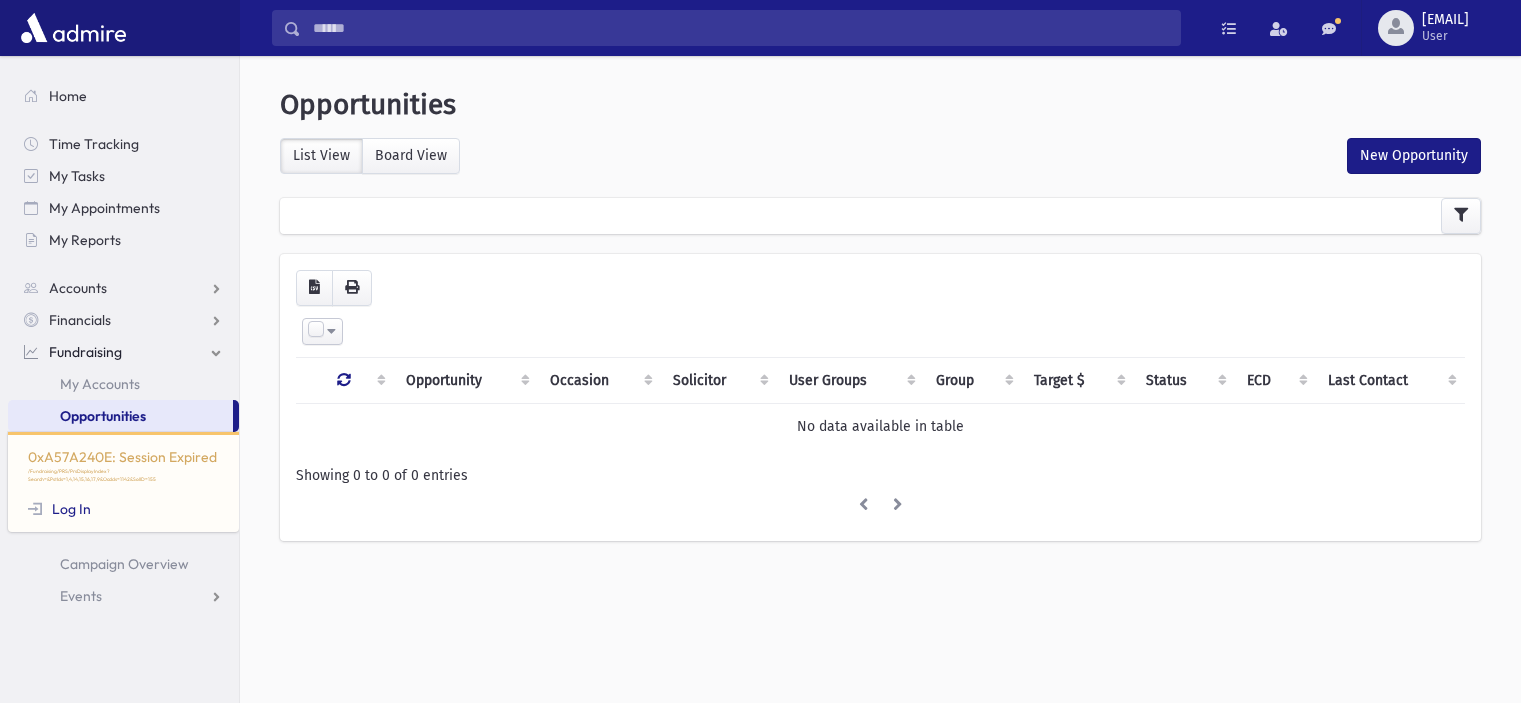 scroll, scrollTop: 0, scrollLeft: 0, axis: both 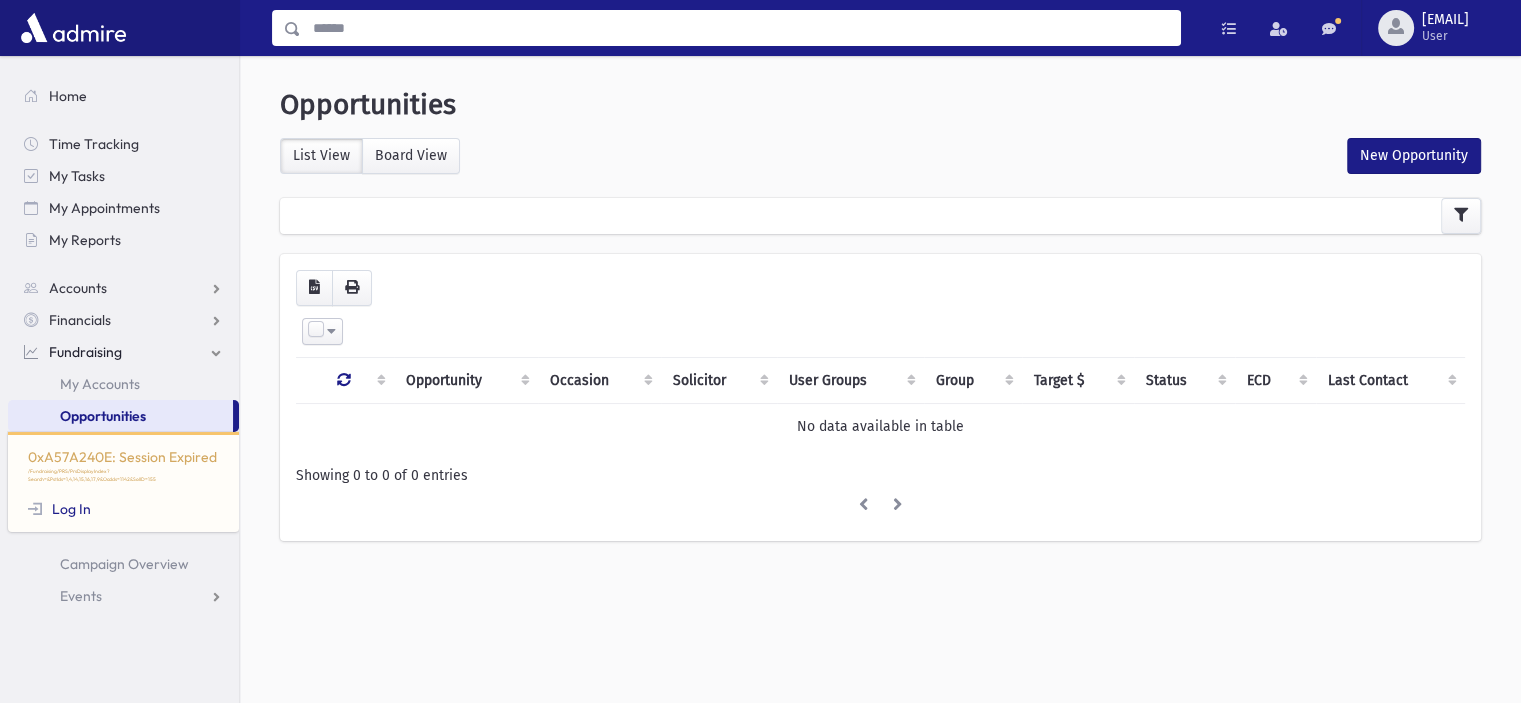click at bounding box center [740, 28] 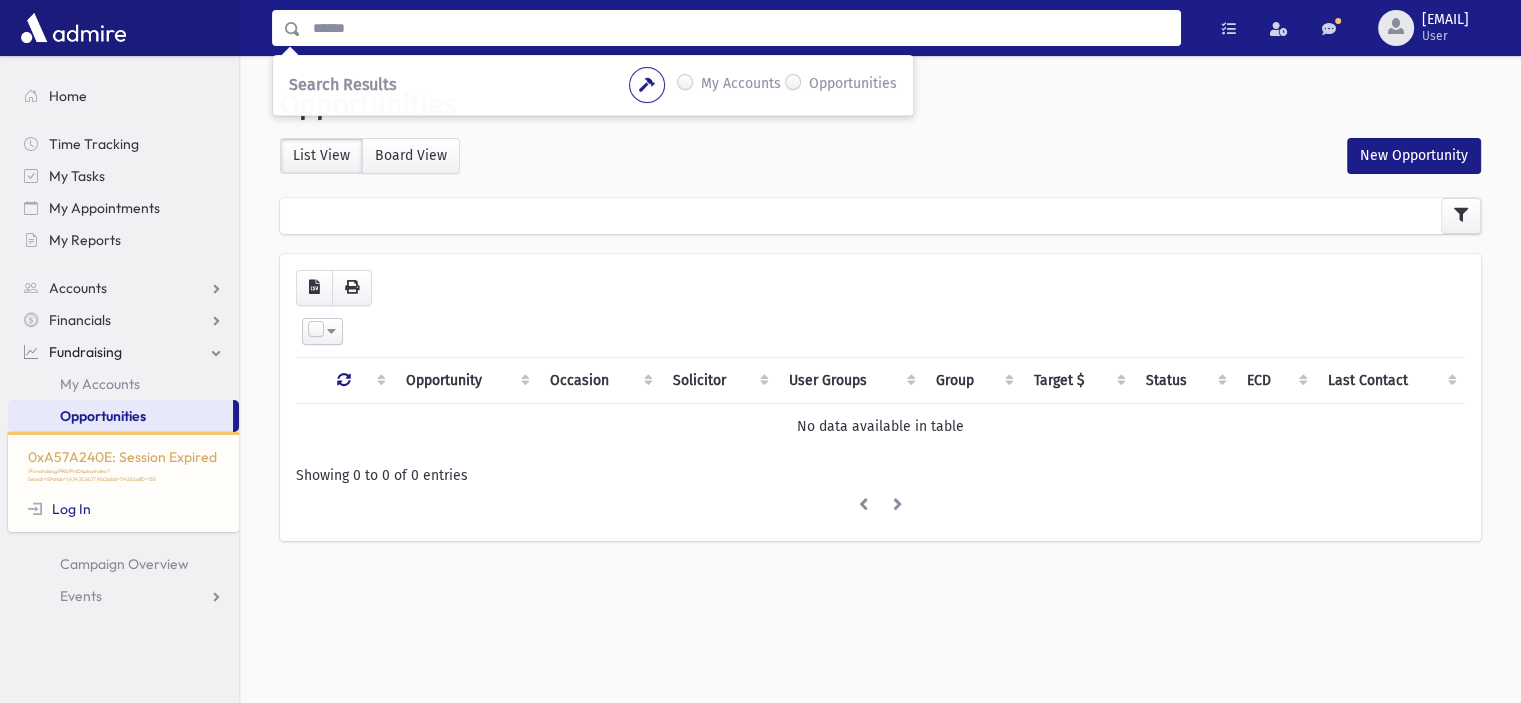 paste on "**********" 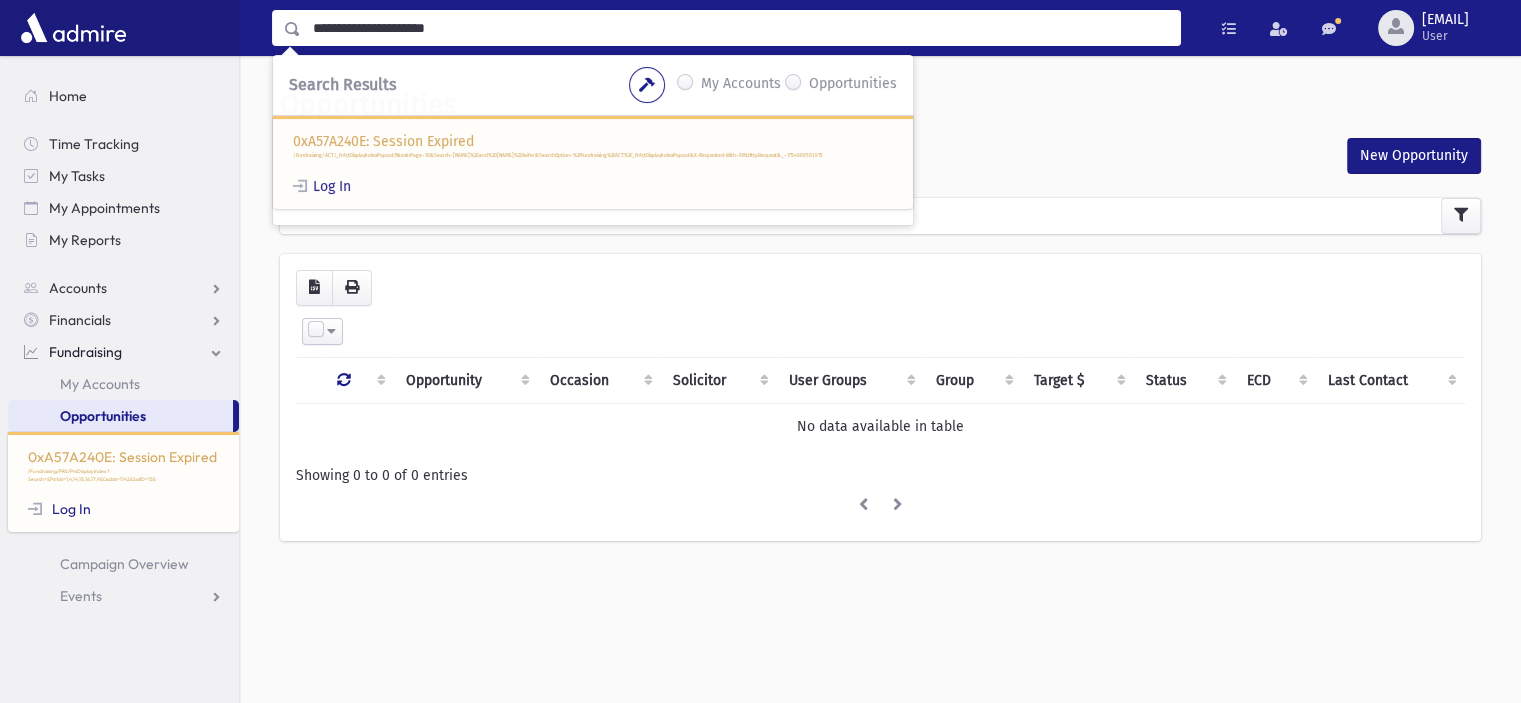 click on "**********" at bounding box center (740, 28) 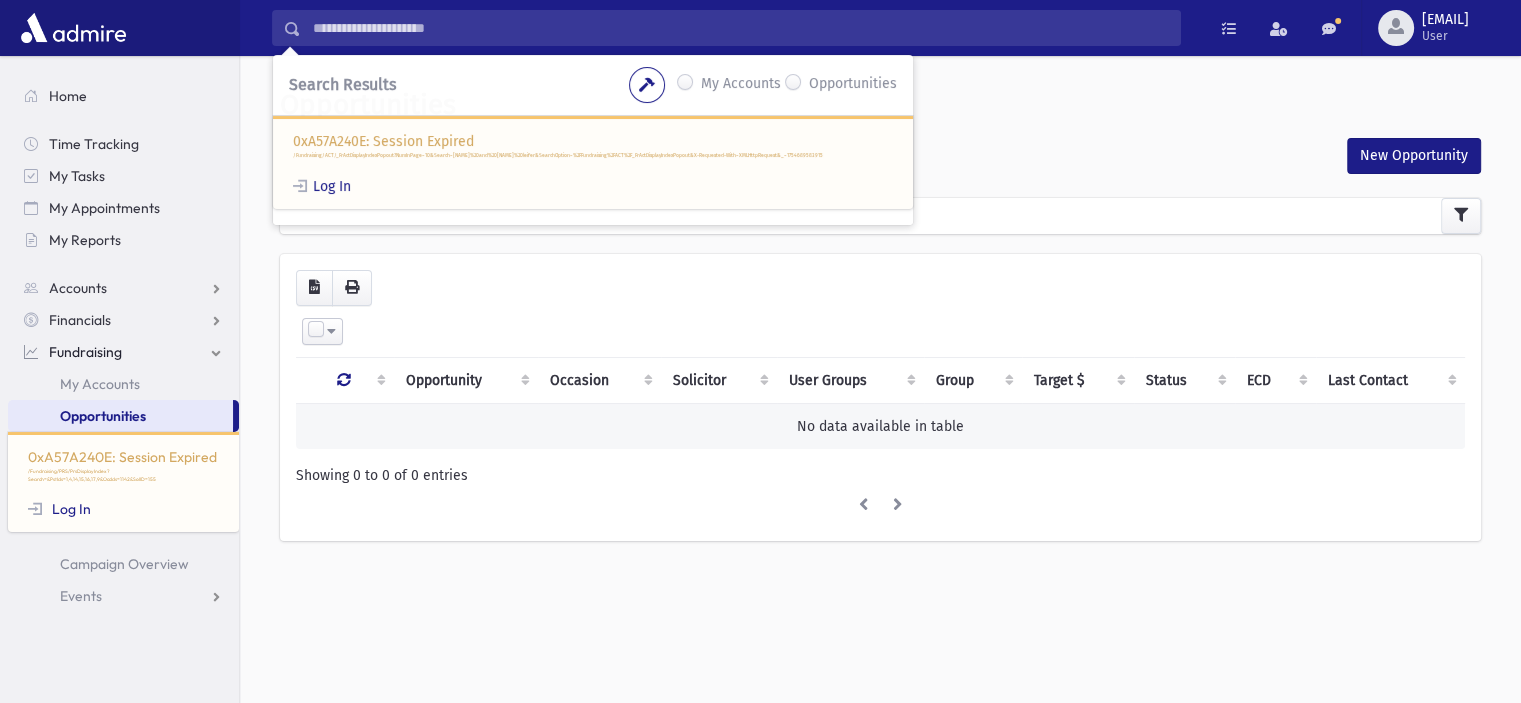 click on "No data available in table" at bounding box center [880, 426] 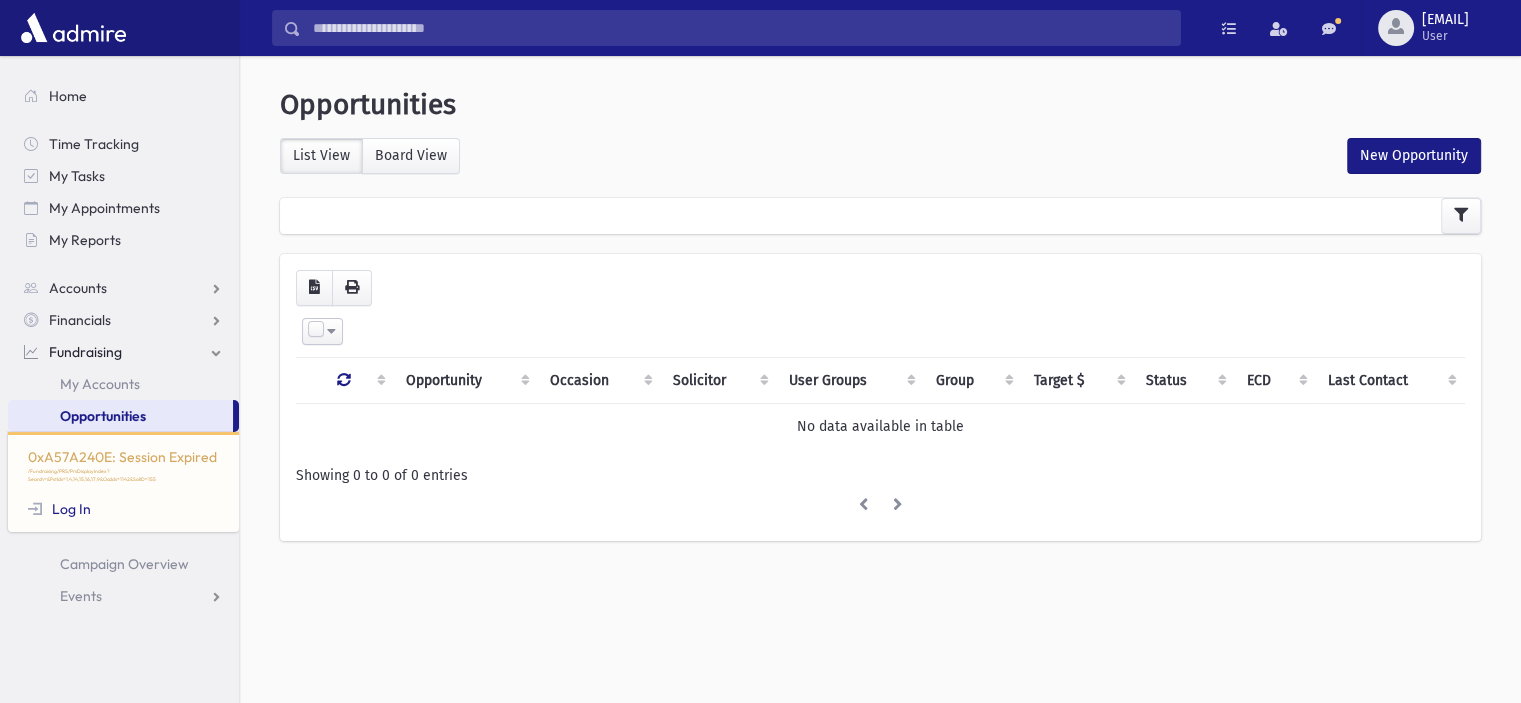 click on "**********" at bounding box center (740, 28) 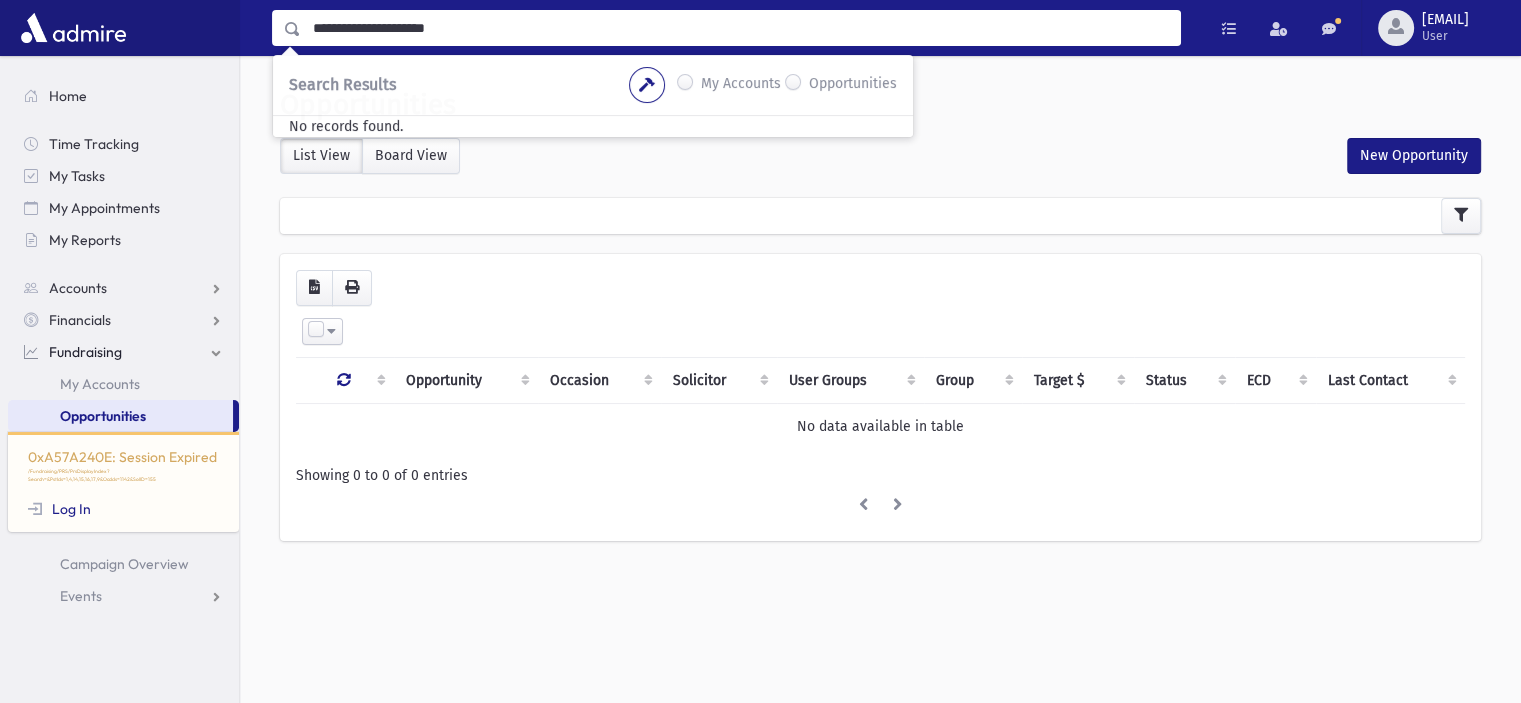 click on "**********" at bounding box center [740, 28] 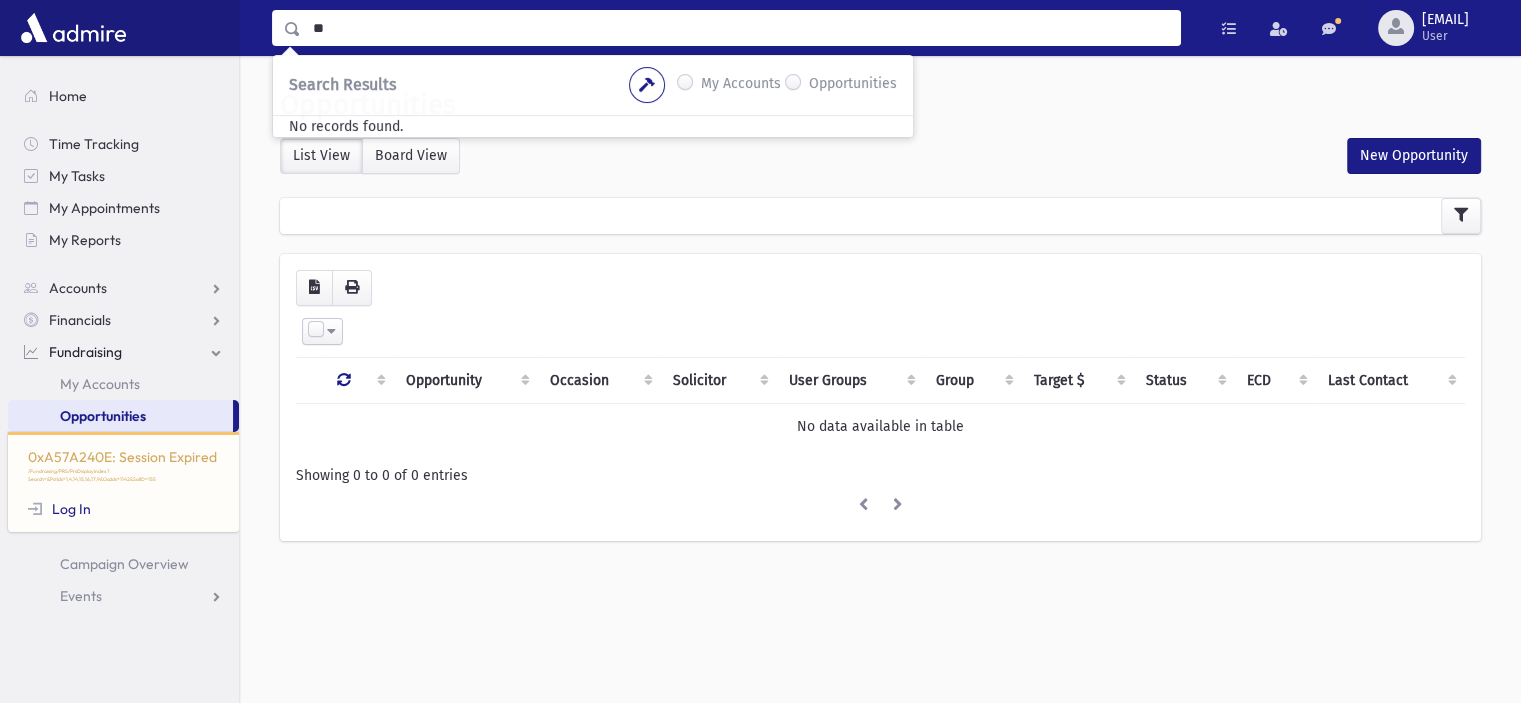 type on "*" 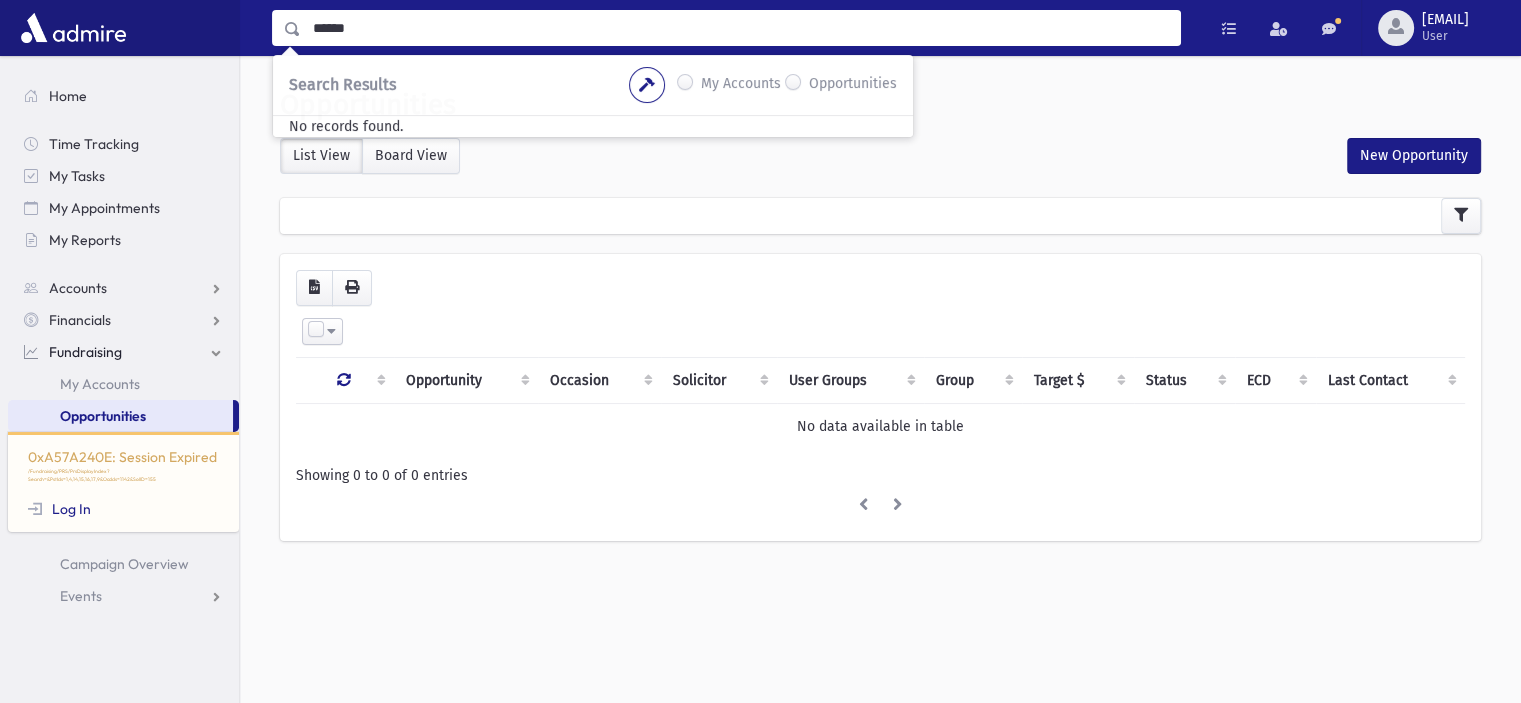 type on "******" 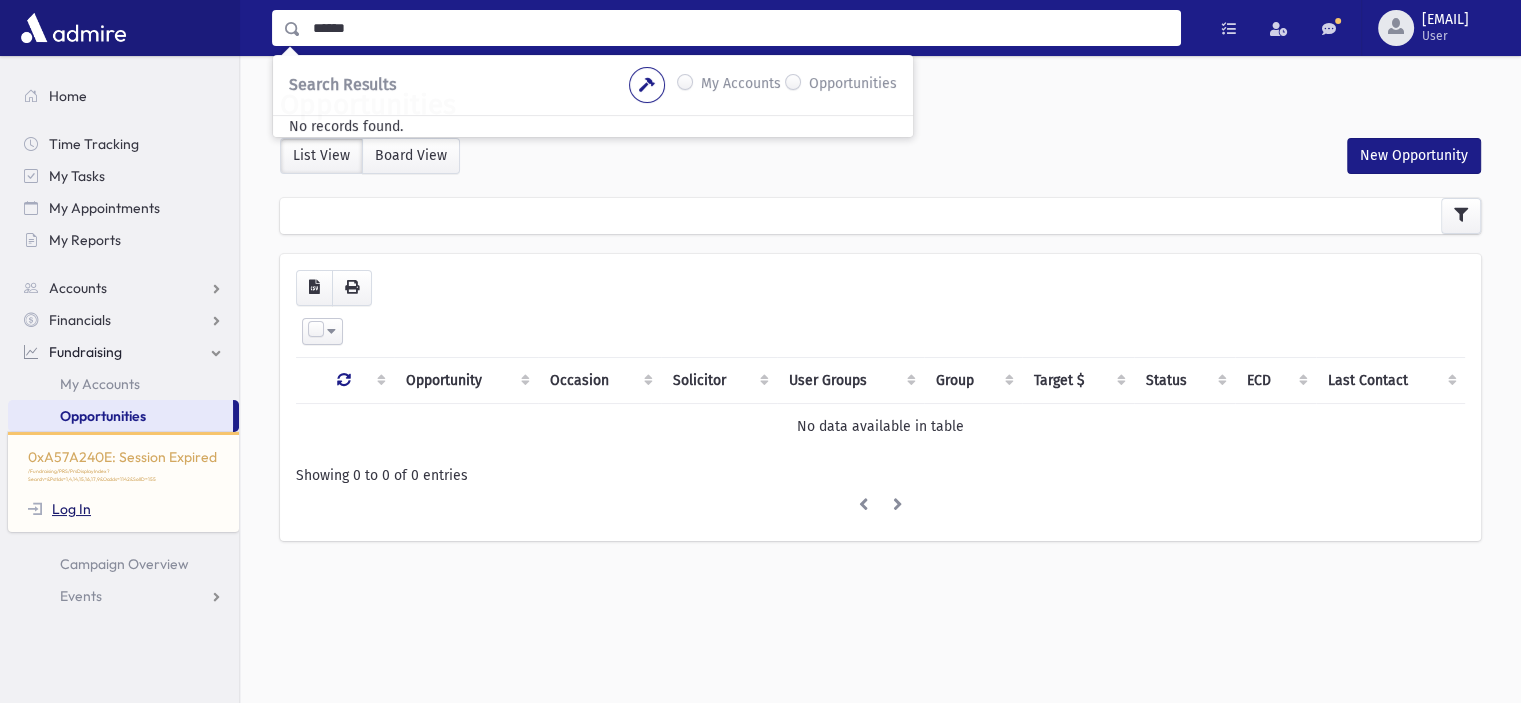 click at bounding box center (38, 508) 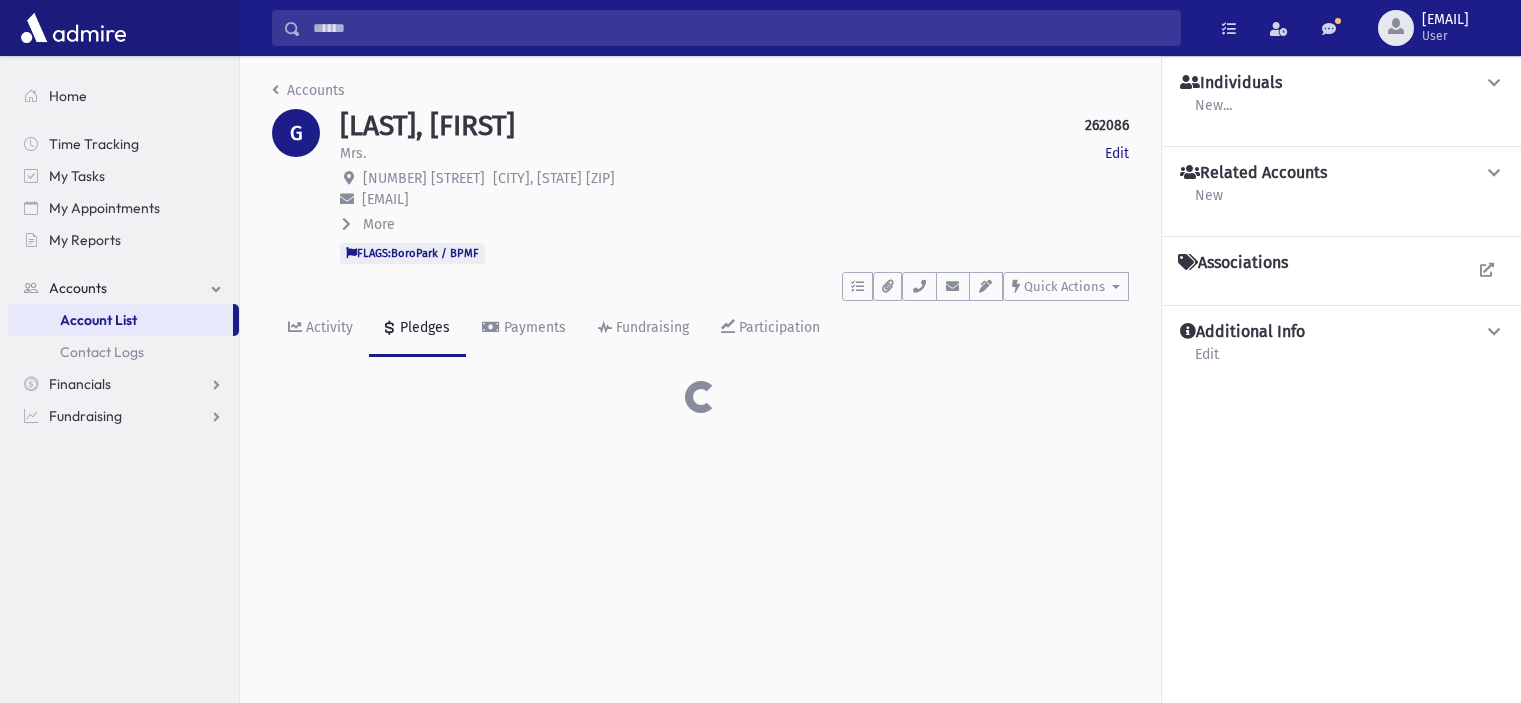 scroll, scrollTop: 0, scrollLeft: 0, axis: both 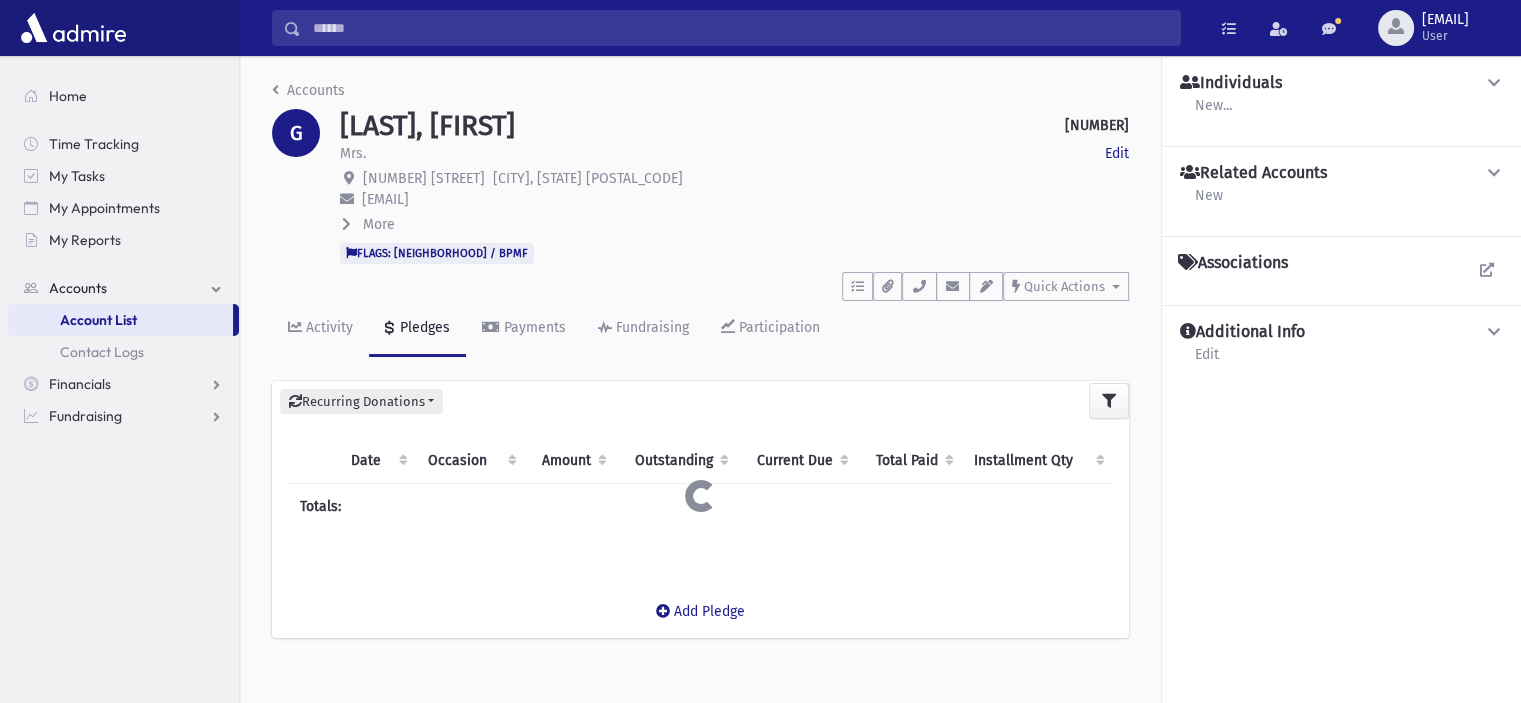 click at bounding box center [740, 28] 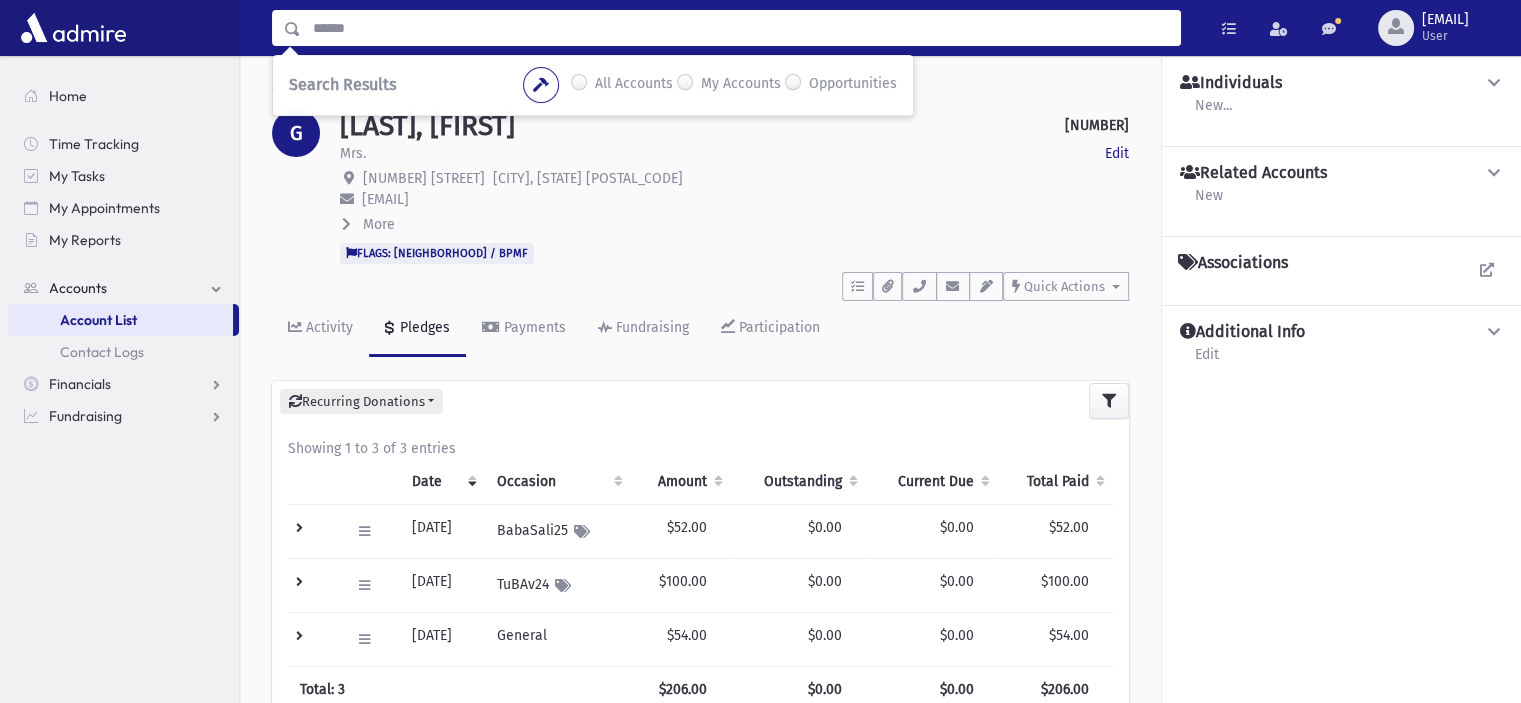 paste on "******" 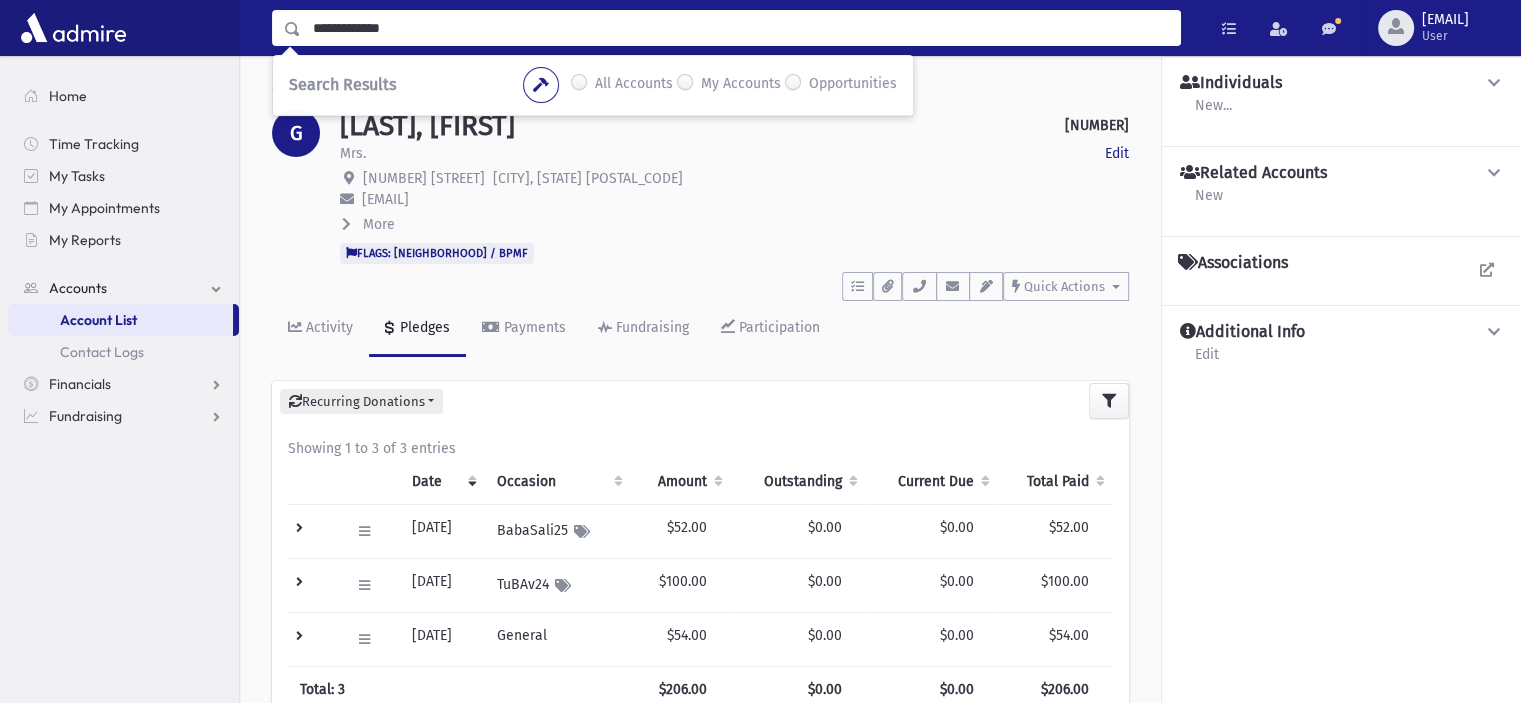 type on "**********" 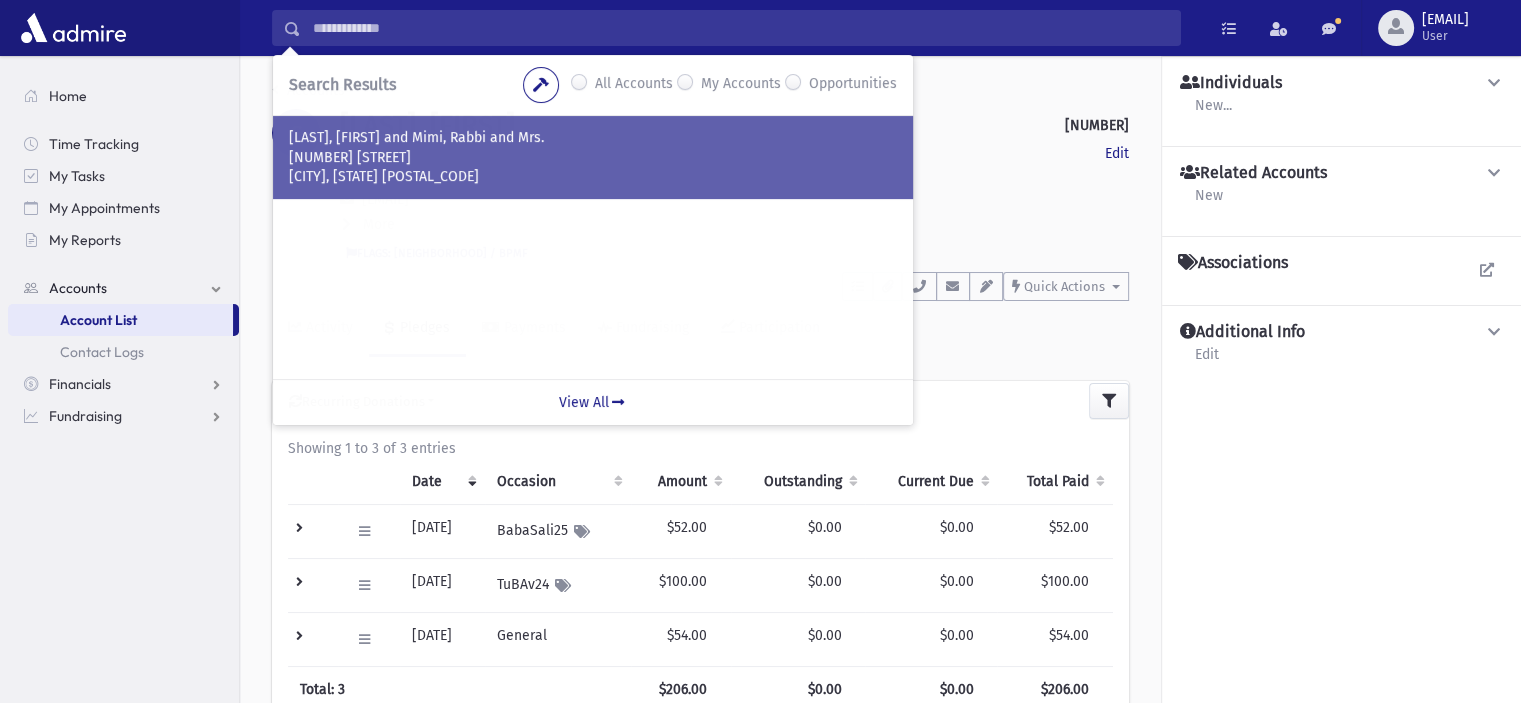 click on "LEIFER, Esumar and Mimi, Rabbi and Mrs." at bounding box center (593, 138) 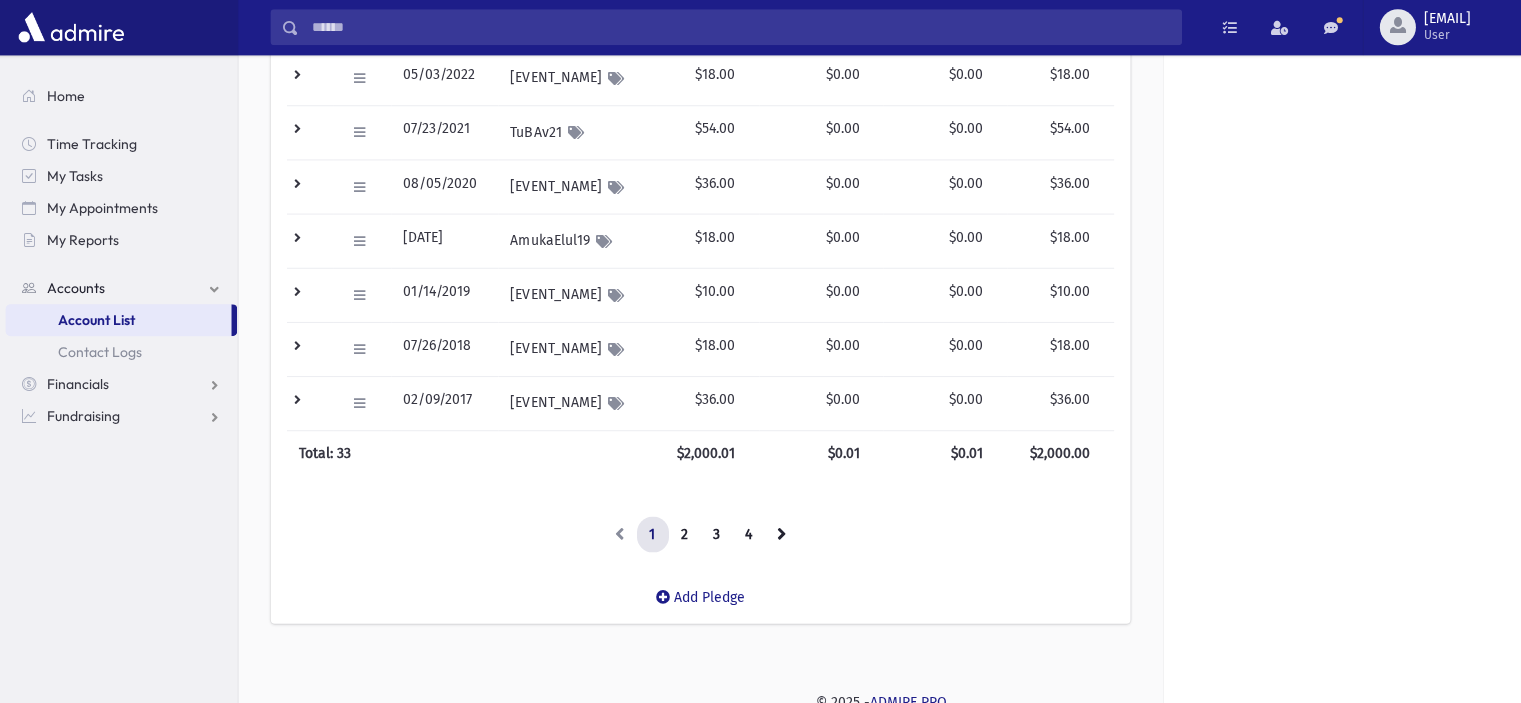 scroll, scrollTop: 625, scrollLeft: 0, axis: vertical 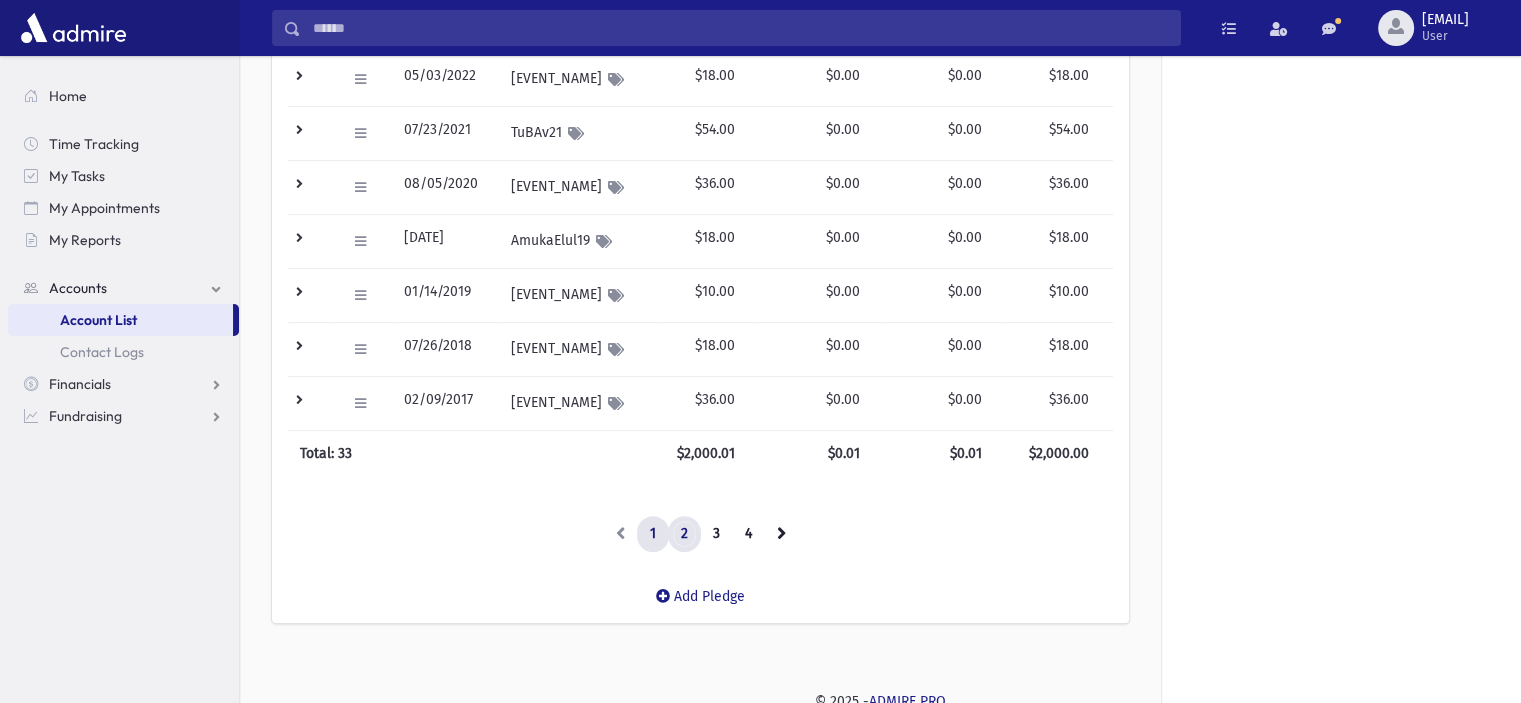 click on "2" at bounding box center [684, 534] 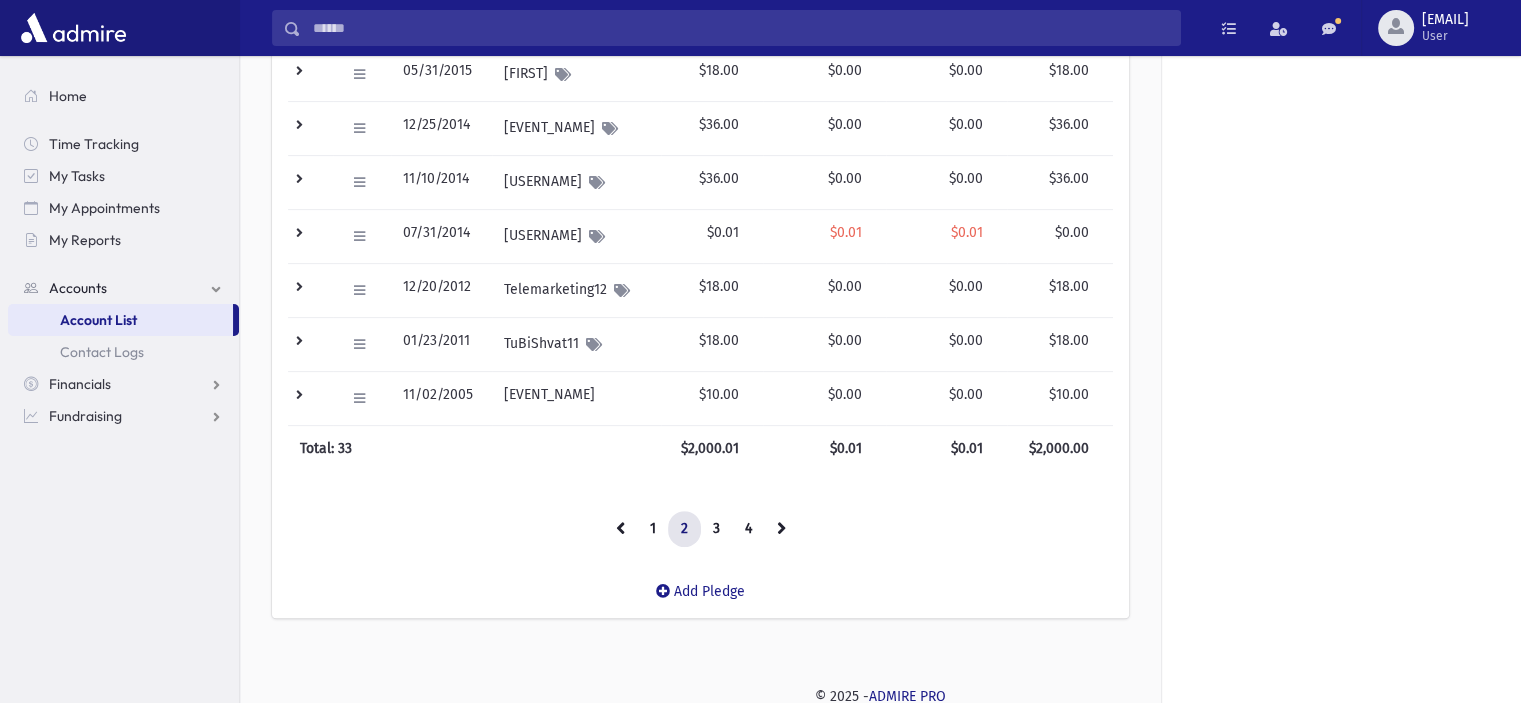 scroll, scrollTop: 629, scrollLeft: 0, axis: vertical 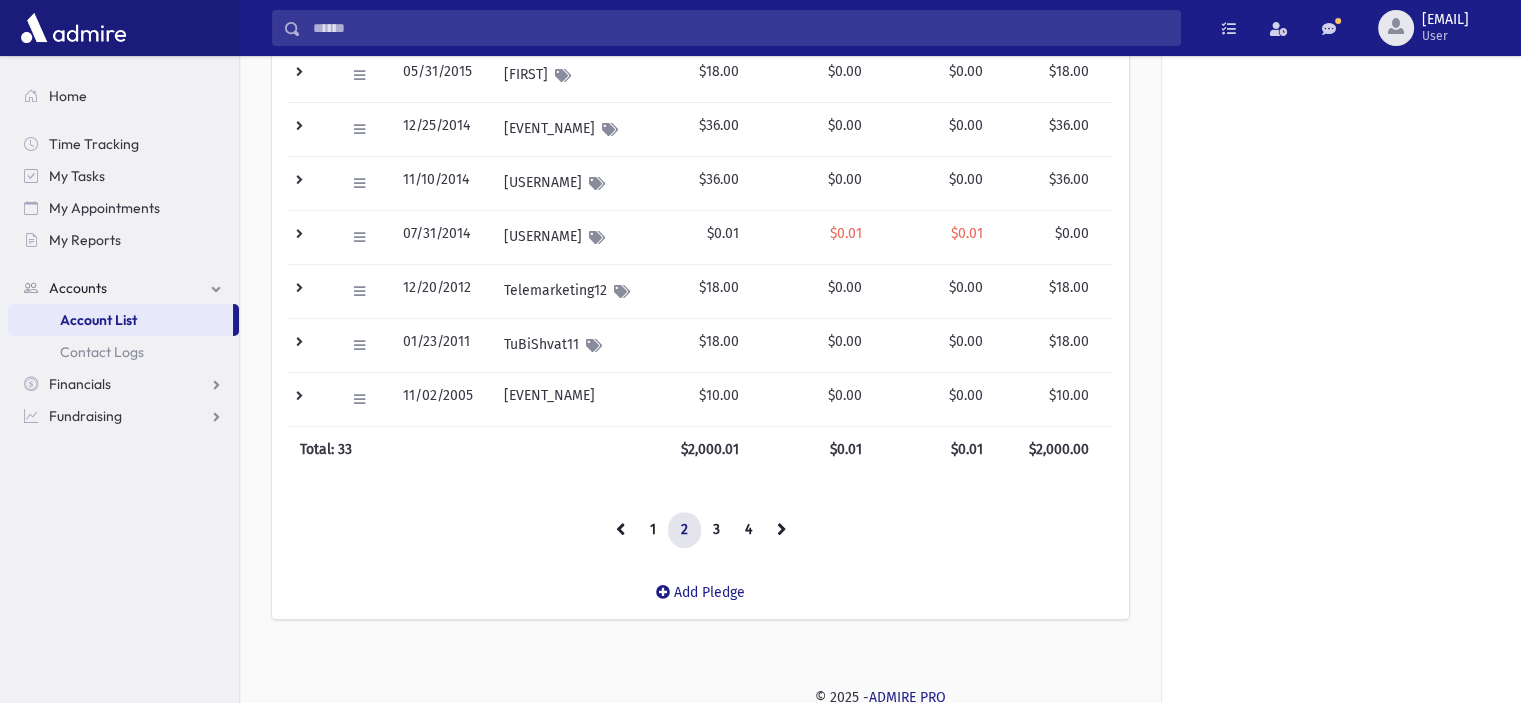 click on "Showing 11 to 20 of 33 entries
Date Occasion  Amount Outstanding Current Due Total Paid Installment Qty Payment Qty Last Payment Scheduled Payments First Due Date Last Due Date Notes
Total: 33 $2,000.01 $0.01 $0.01 $2,000.00
Edit Delete New Payment Schedule Payments Delete Scheduled Payments View Applied Payments  Set as Recurring 11/02/2016 KeverRochel16 $18.00 $0.00 $0.00 $18.00 1 1 11/02/2016 $0.00 11/02/2016 11/02/2016 Edit Delete New Payment Schedule Payments Delete Scheduled Payments View Applied Payments  Set as Recurring 03/31/2016 Lizhensk16 $18.00 $0.00 $0.00 $18.00 1 1 03/31/2016 $0.00 03/31/2016 03/31/2016 Edit Delete New Payment Schedule Payments Delete Scheduled Payments View Applied Payments  Set as Recurring 12/16/2015 Telemarketing15 $10.00 $0.00 $0.00 $10.00 1 1 03/15/2016 $0.00 12/16/2015 12/16/2015 Edit Delete New Payment 05/31/2015 1" at bounding box center (700, 184) 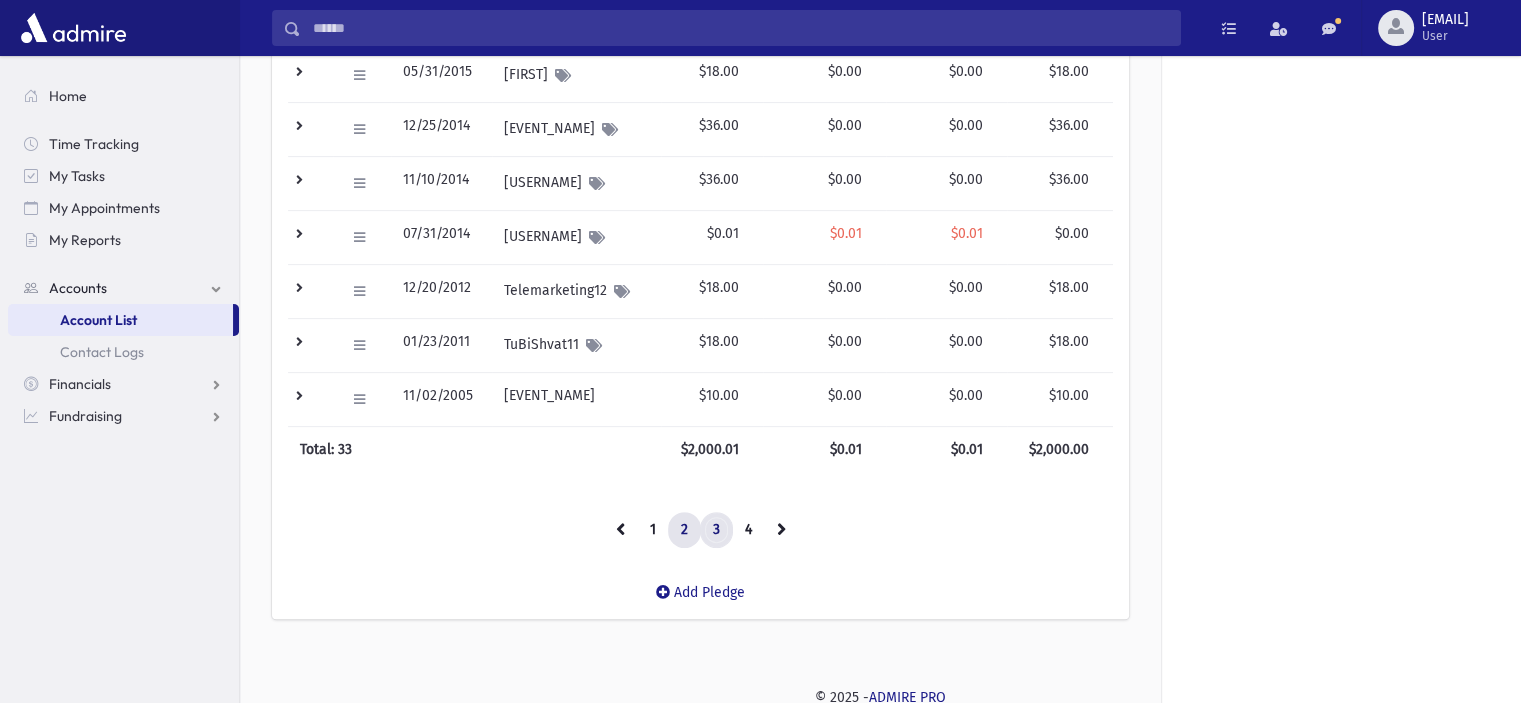 click on "3" at bounding box center [716, 530] 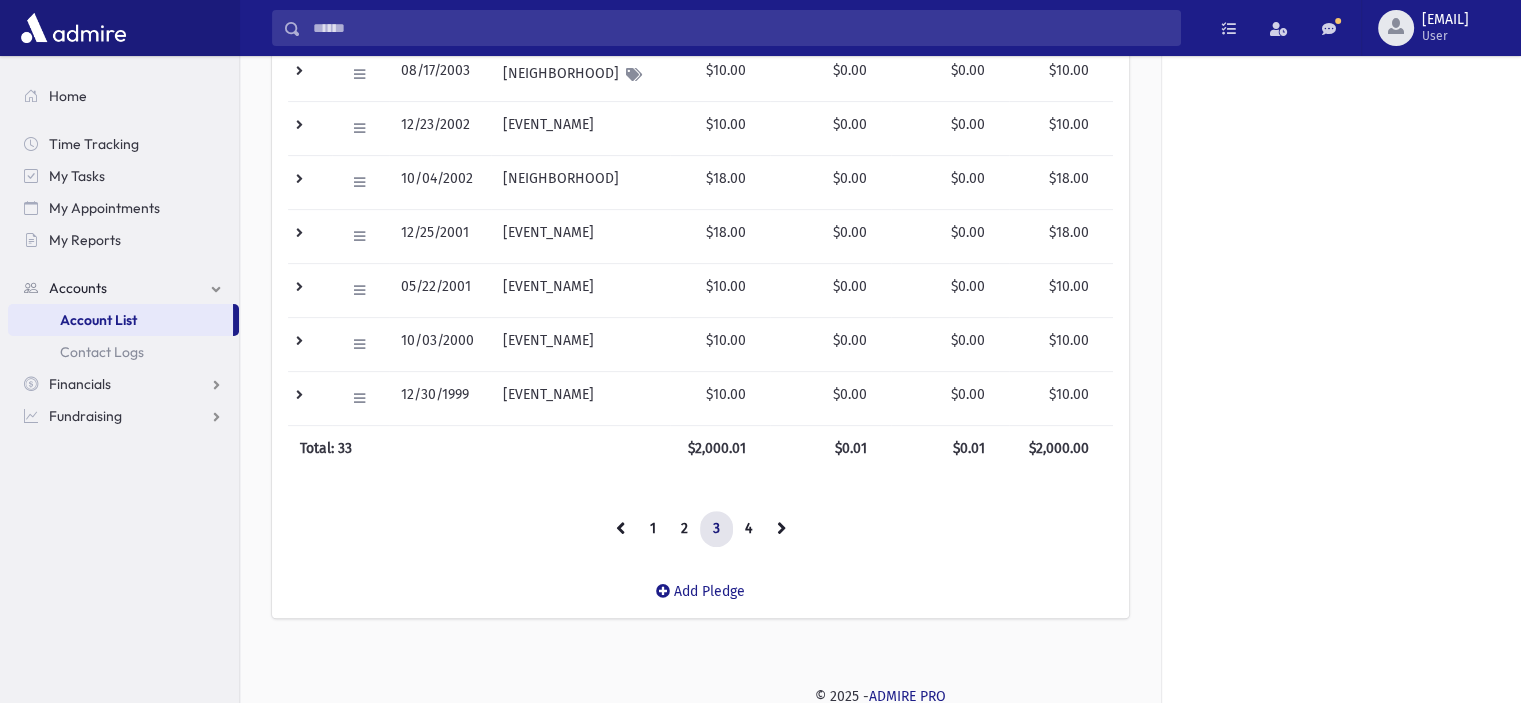 scroll, scrollTop: 629, scrollLeft: 0, axis: vertical 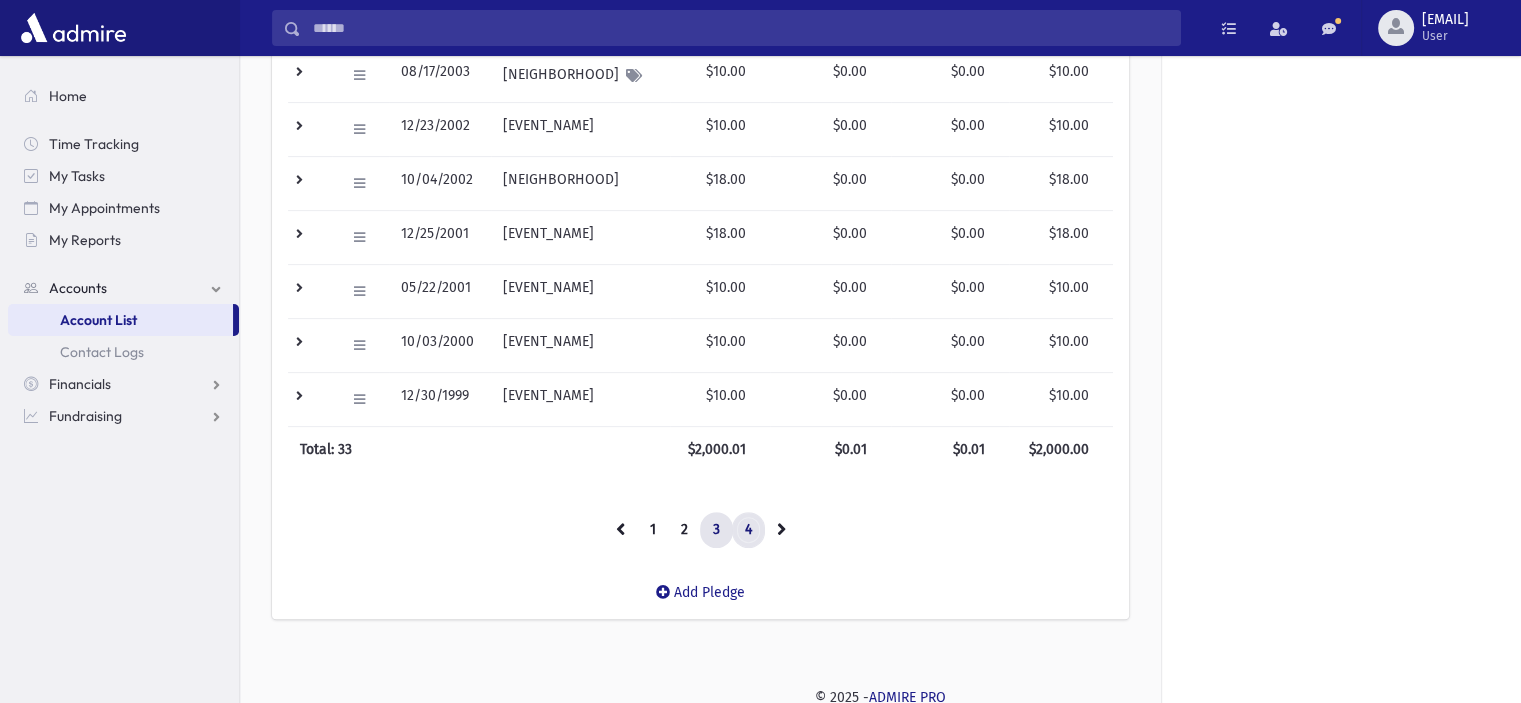 click on "4" at bounding box center [748, 530] 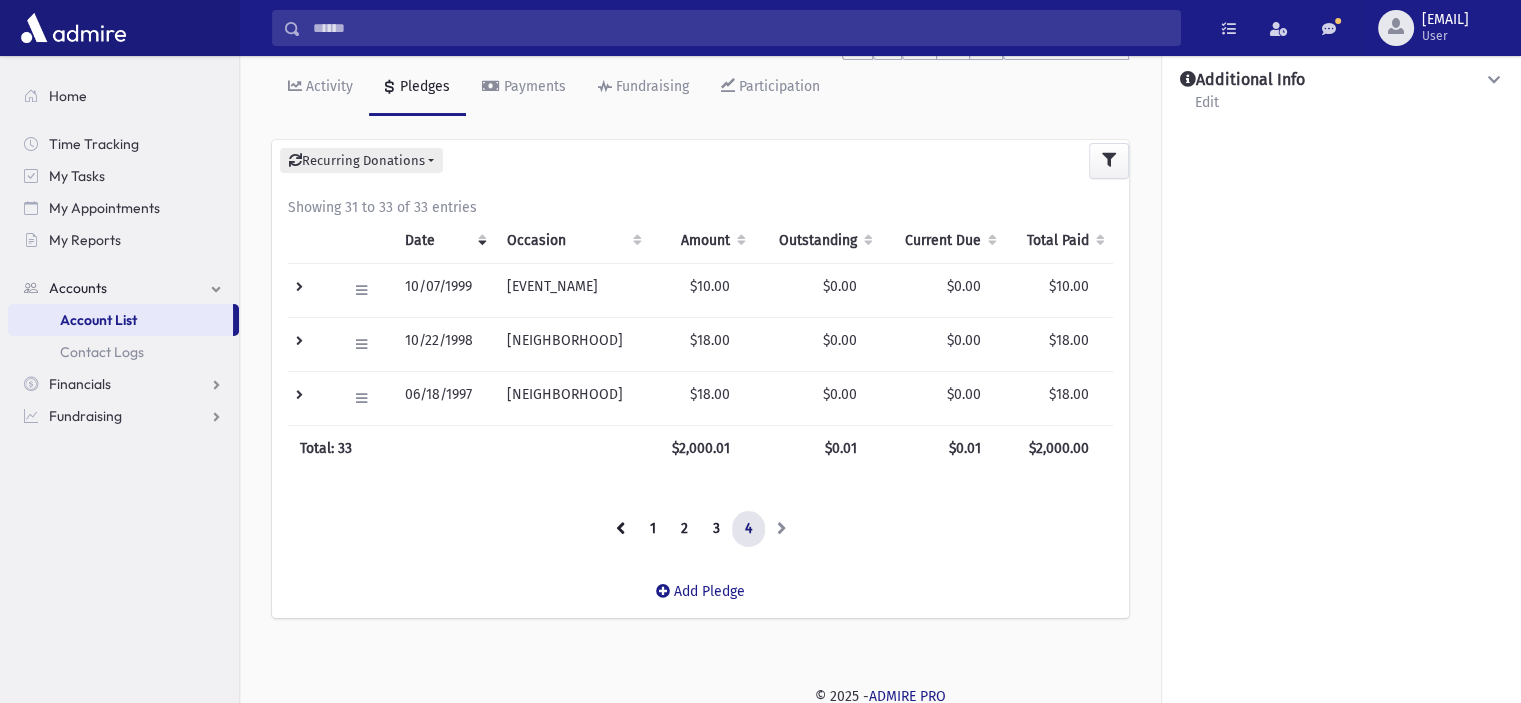 scroll, scrollTop: 238, scrollLeft: 0, axis: vertical 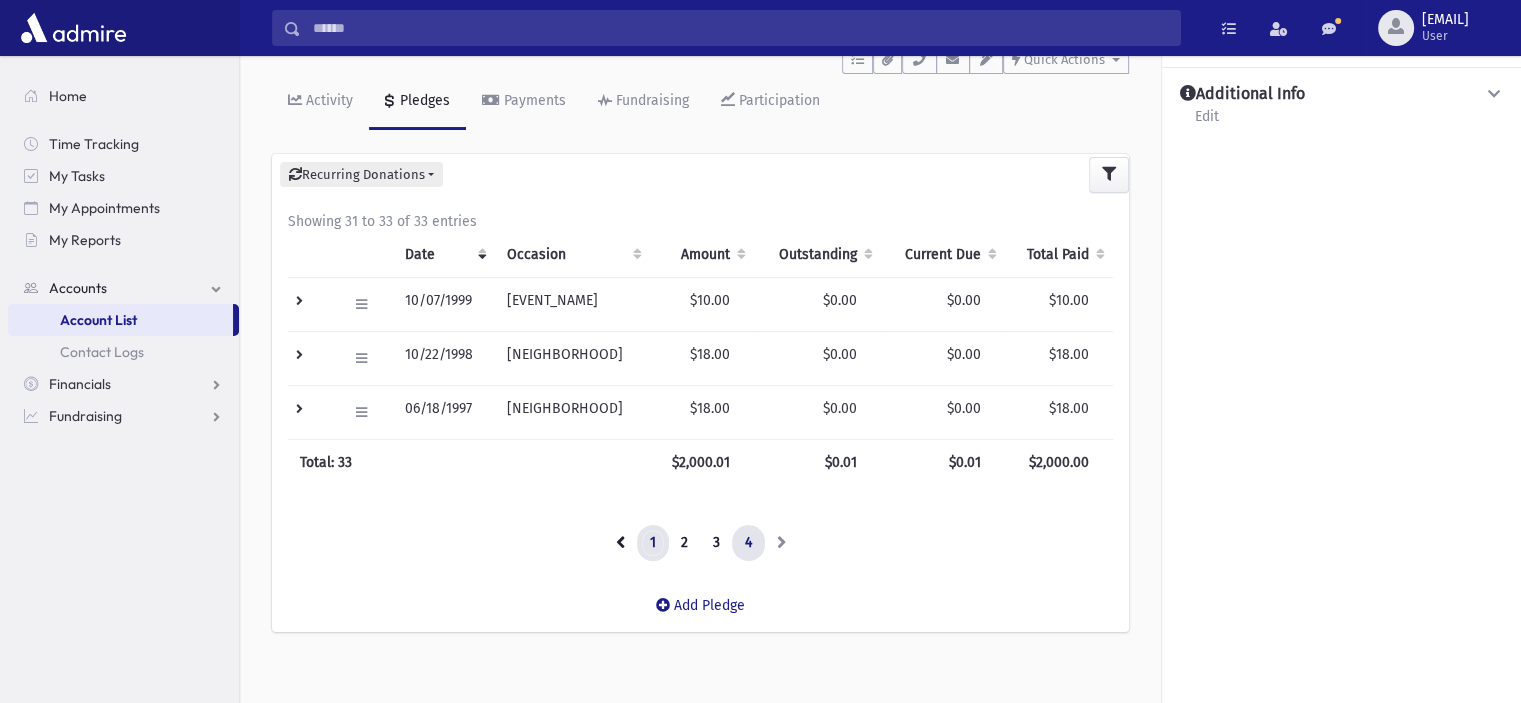 click on "1" at bounding box center (653, 543) 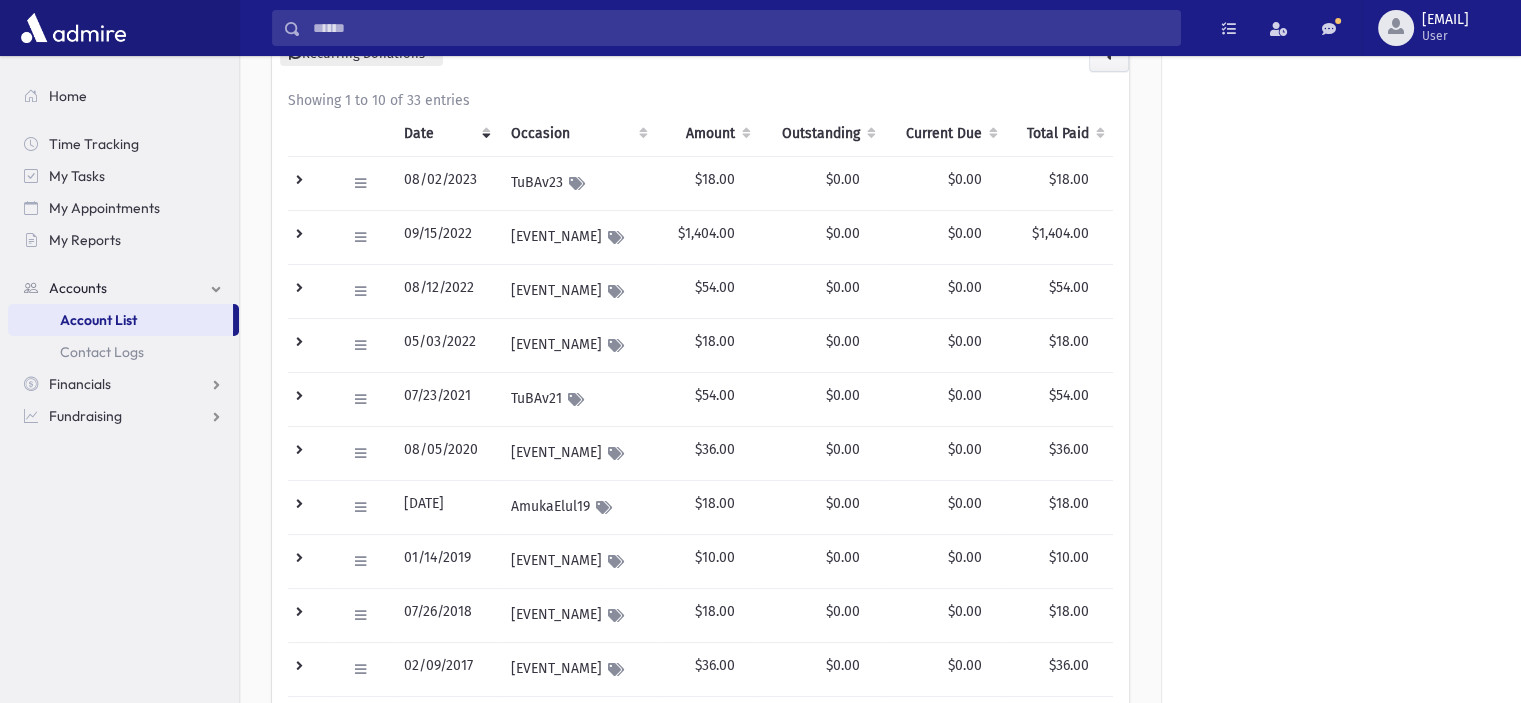 scroll, scrollTop: 358, scrollLeft: 0, axis: vertical 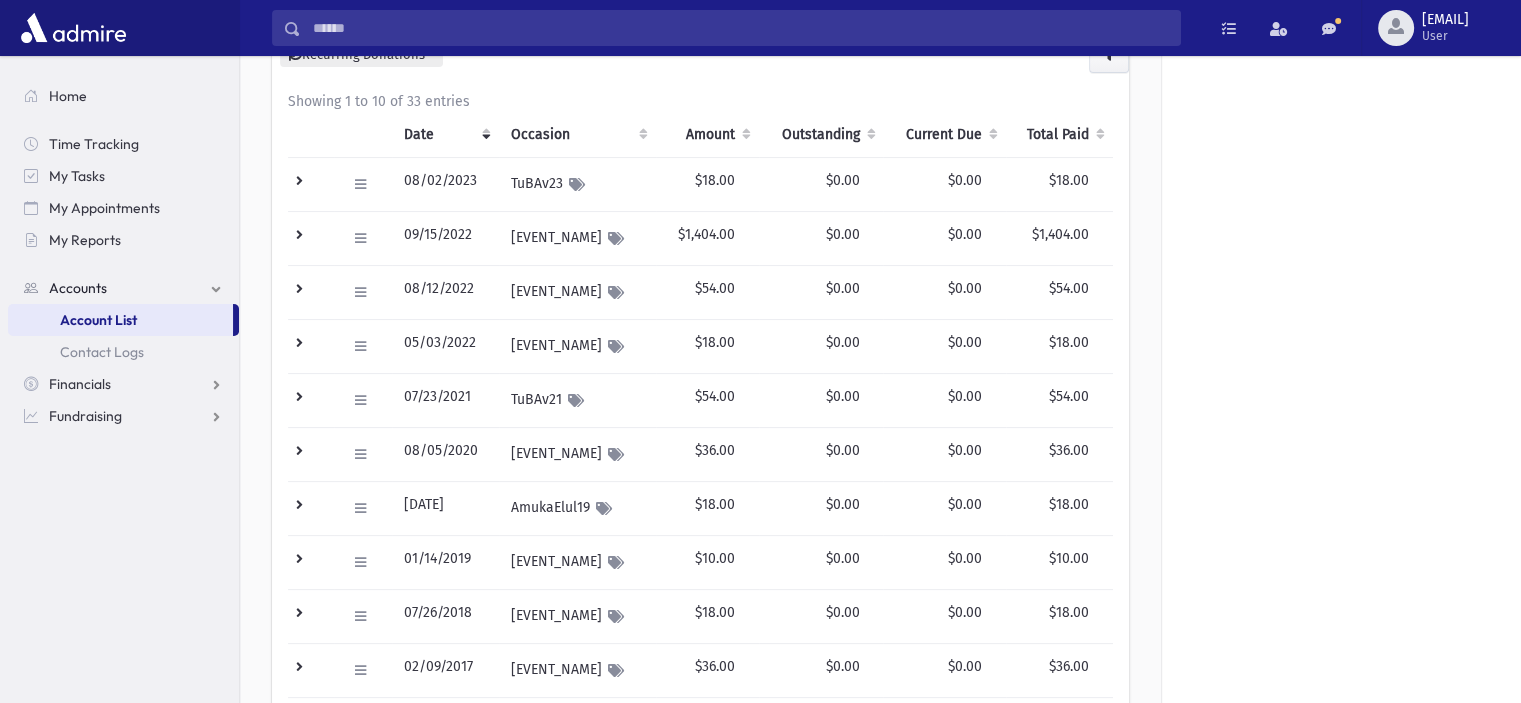 click on "$1,404.00" at bounding box center [1059, 239] 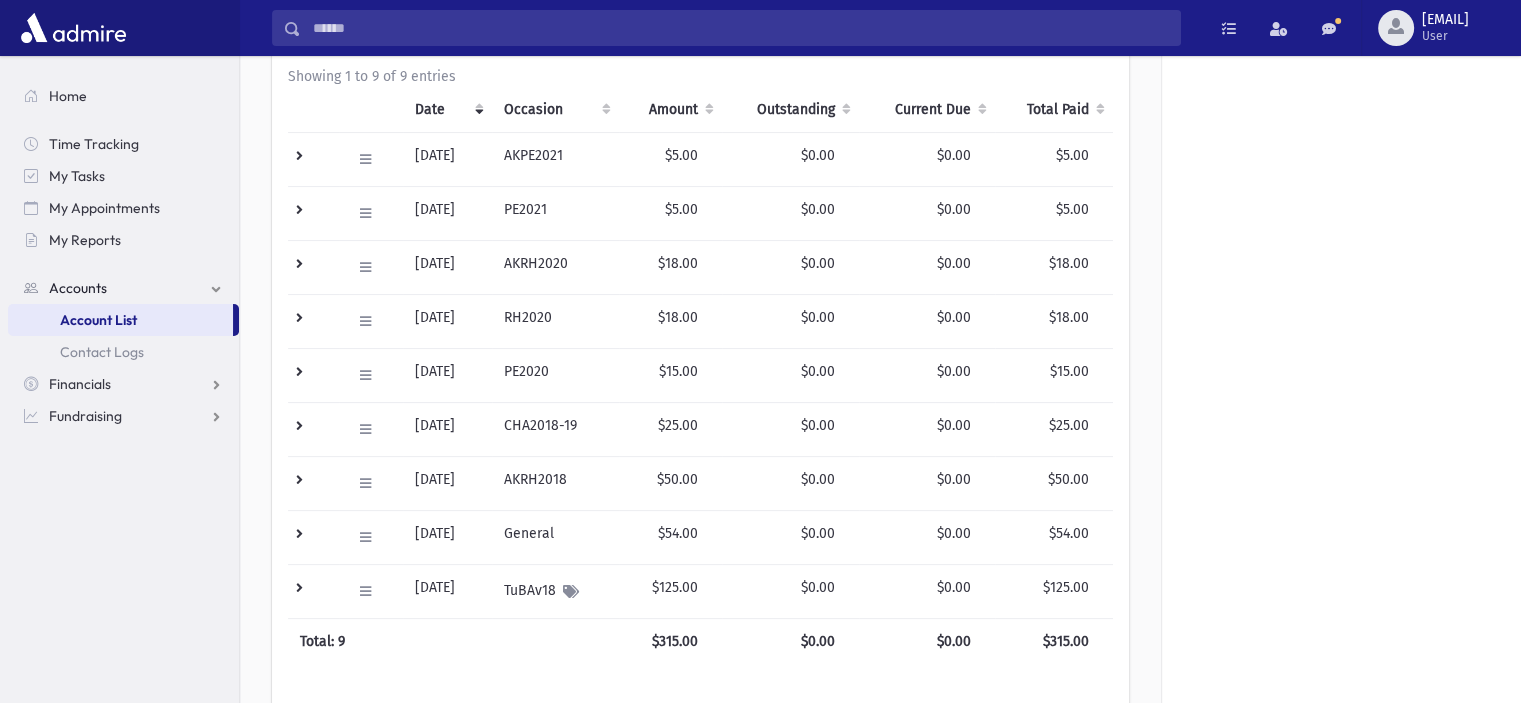 scroll, scrollTop: 374, scrollLeft: 0, axis: vertical 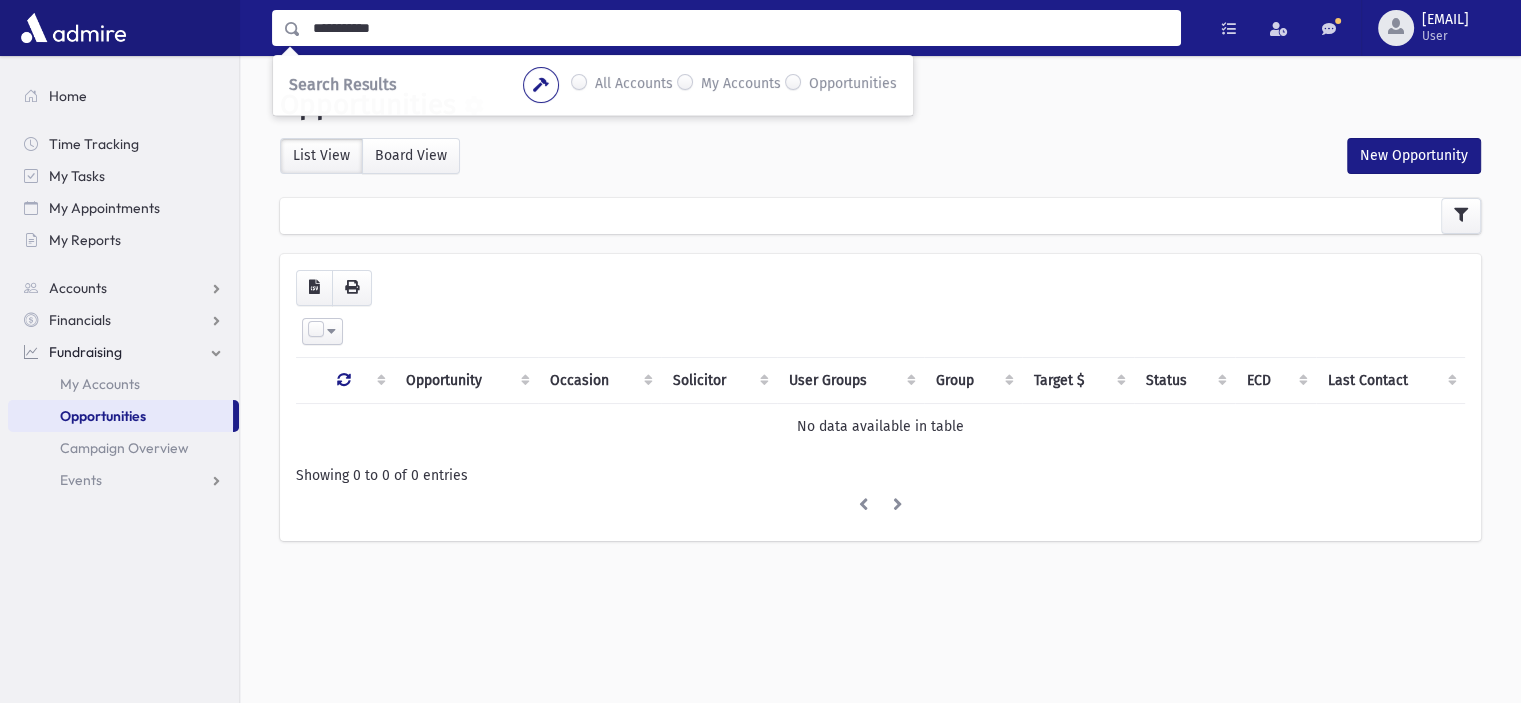 type on "**********" 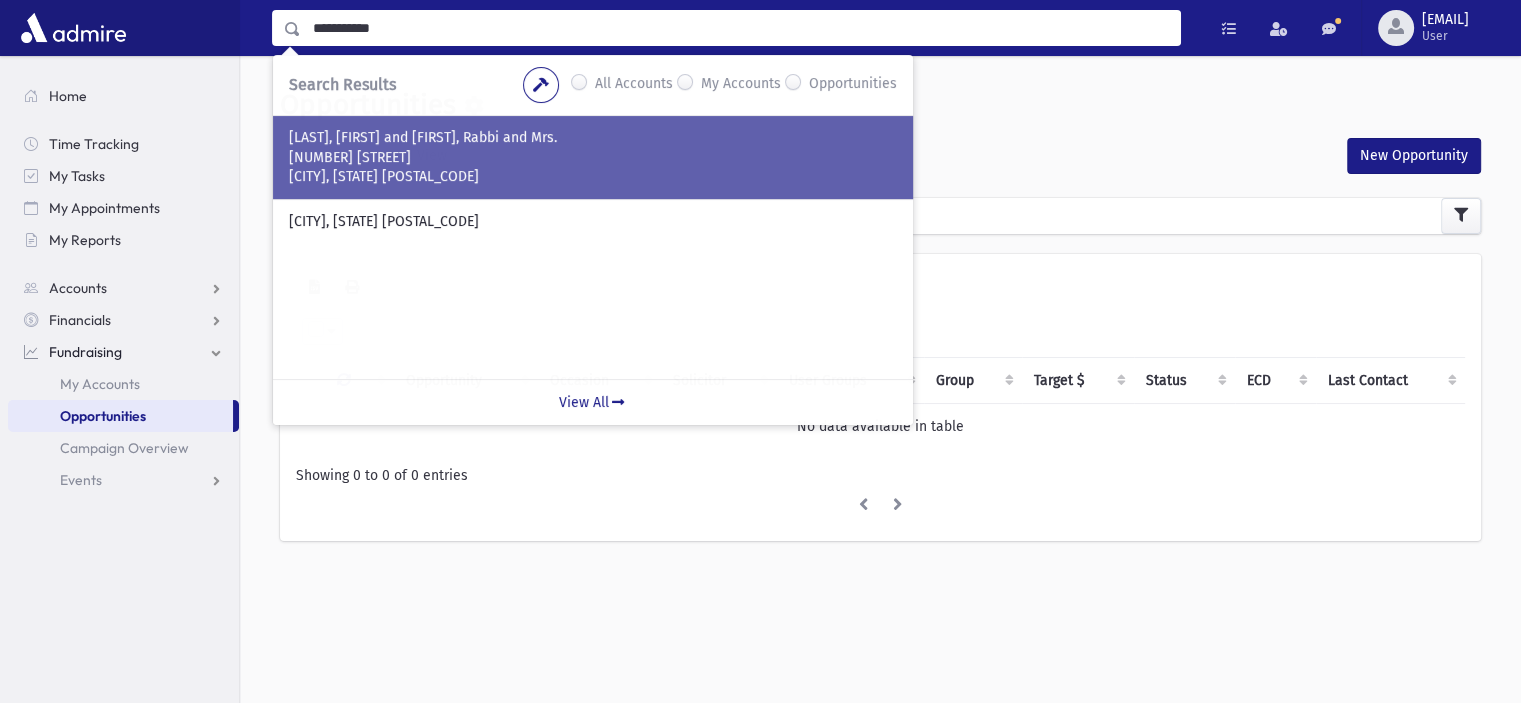 click on "LEIFER, Esumar and Mimi, Rabbi and Mrs." at bounding box center [593, 138] 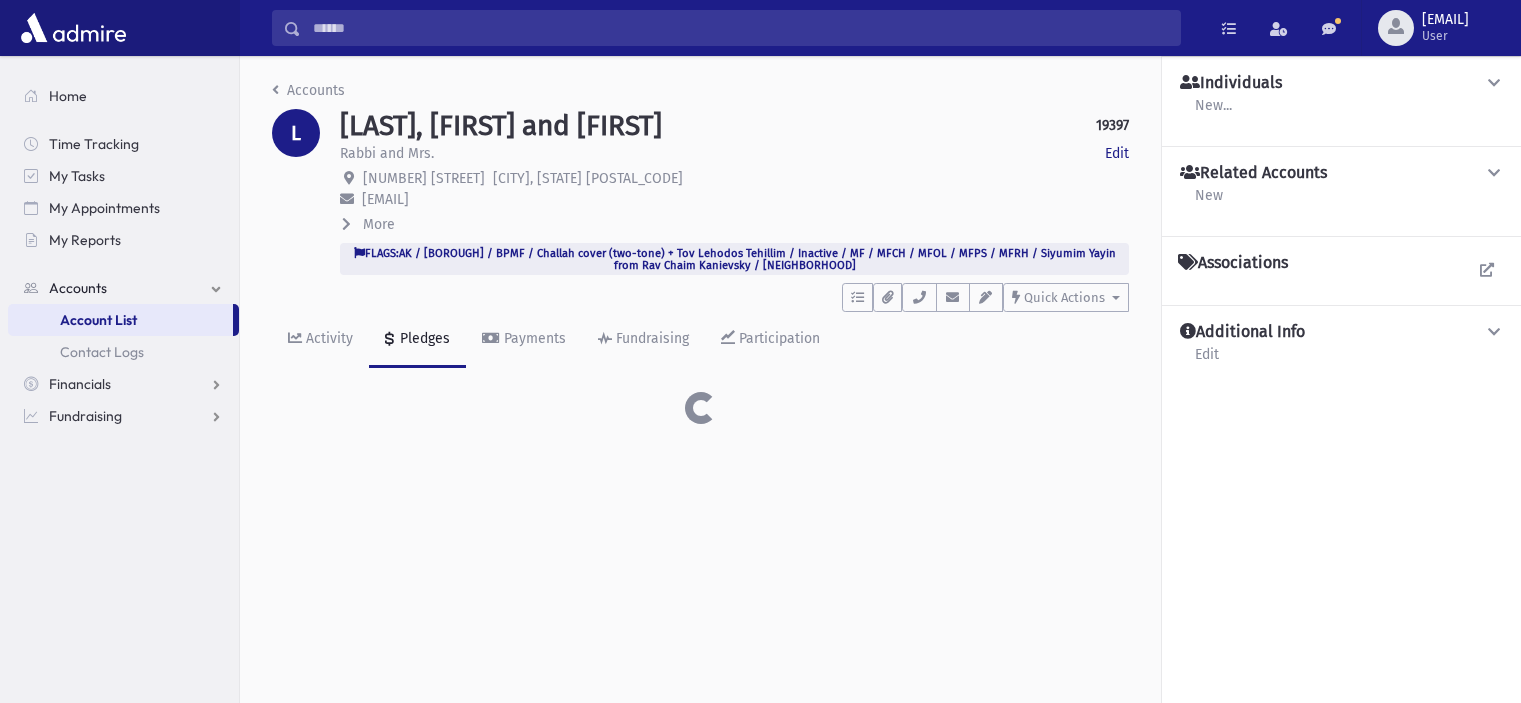 scroll, scrollTop: 0, scrollLeft: 0, axis: both 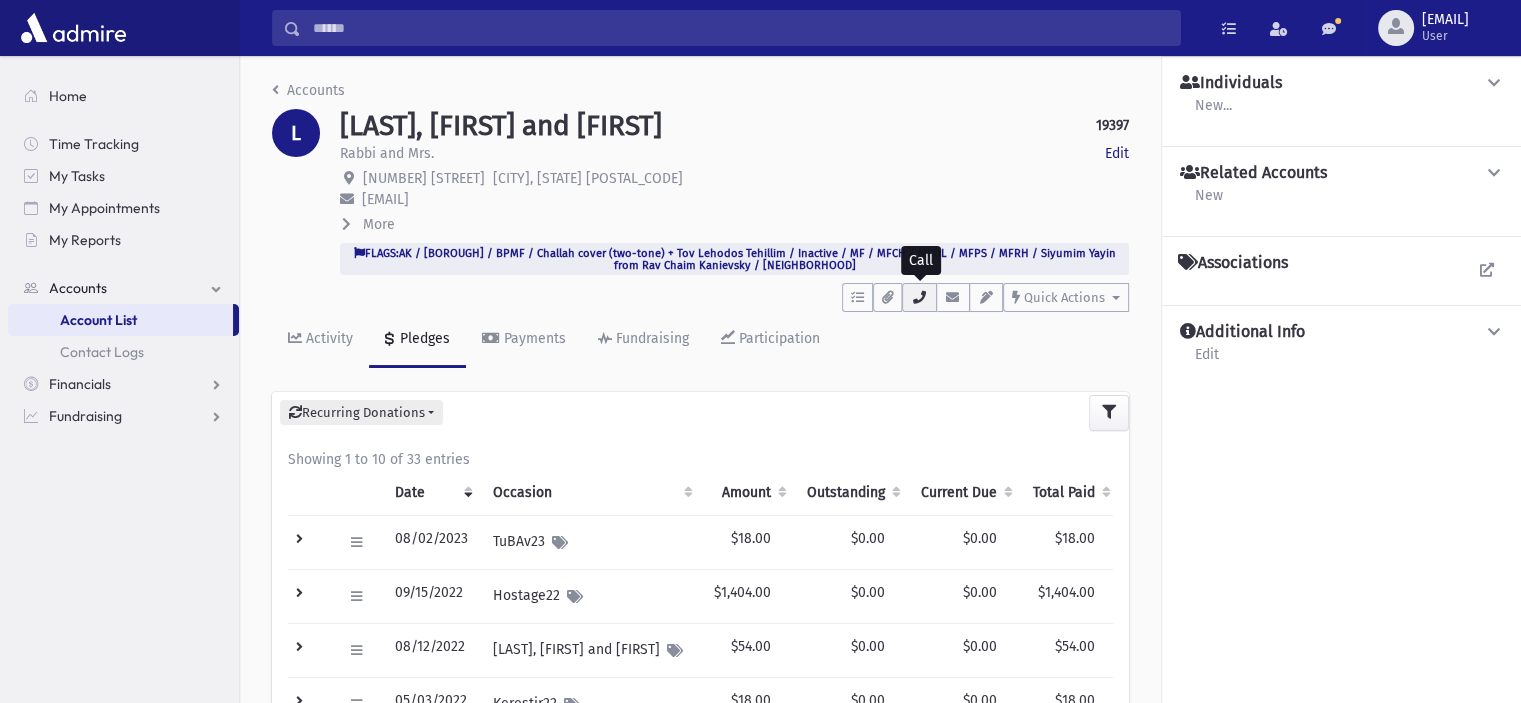 click at bounding box center (919, 297) 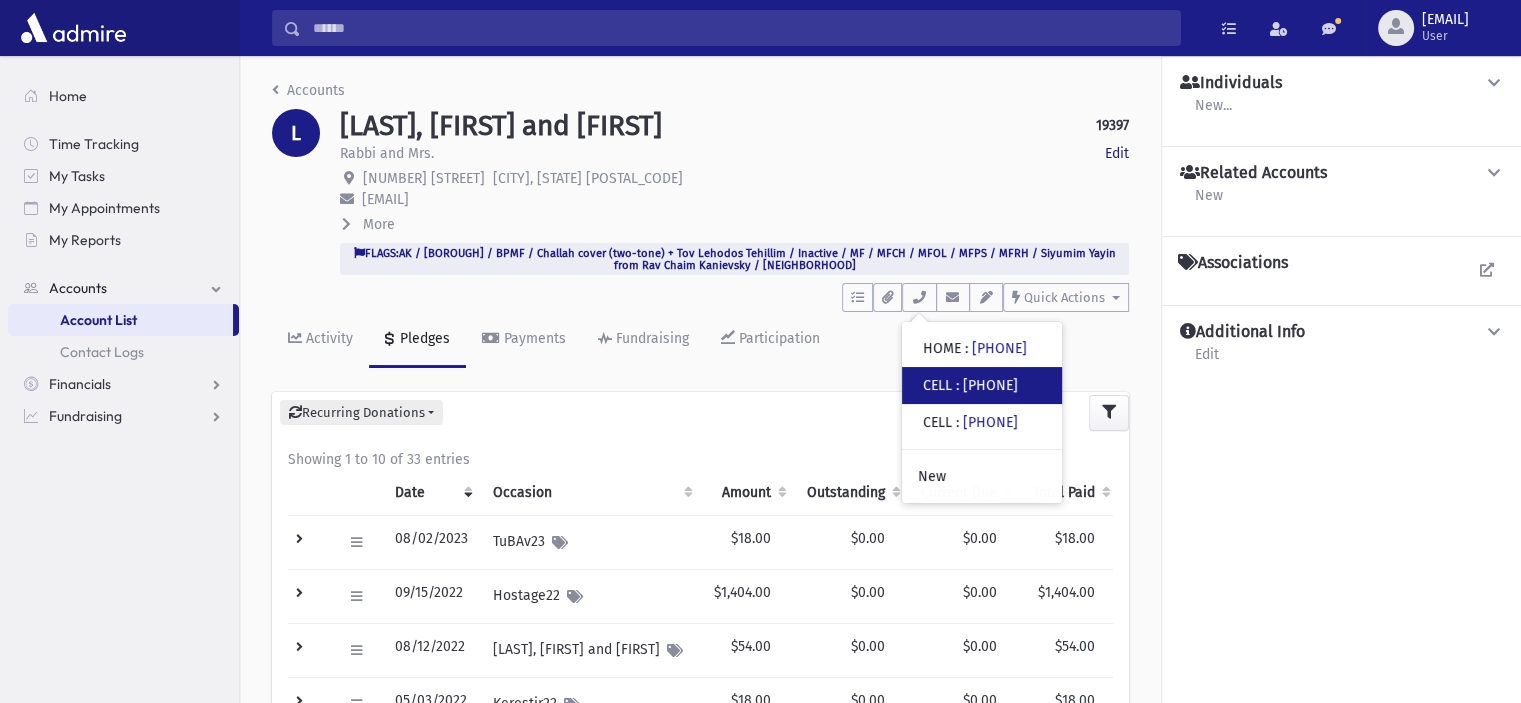 drag, startPoint x: 970, startPoint y: 381, endPoint x: 1077, endPoint y: 377, distance: 107.07474 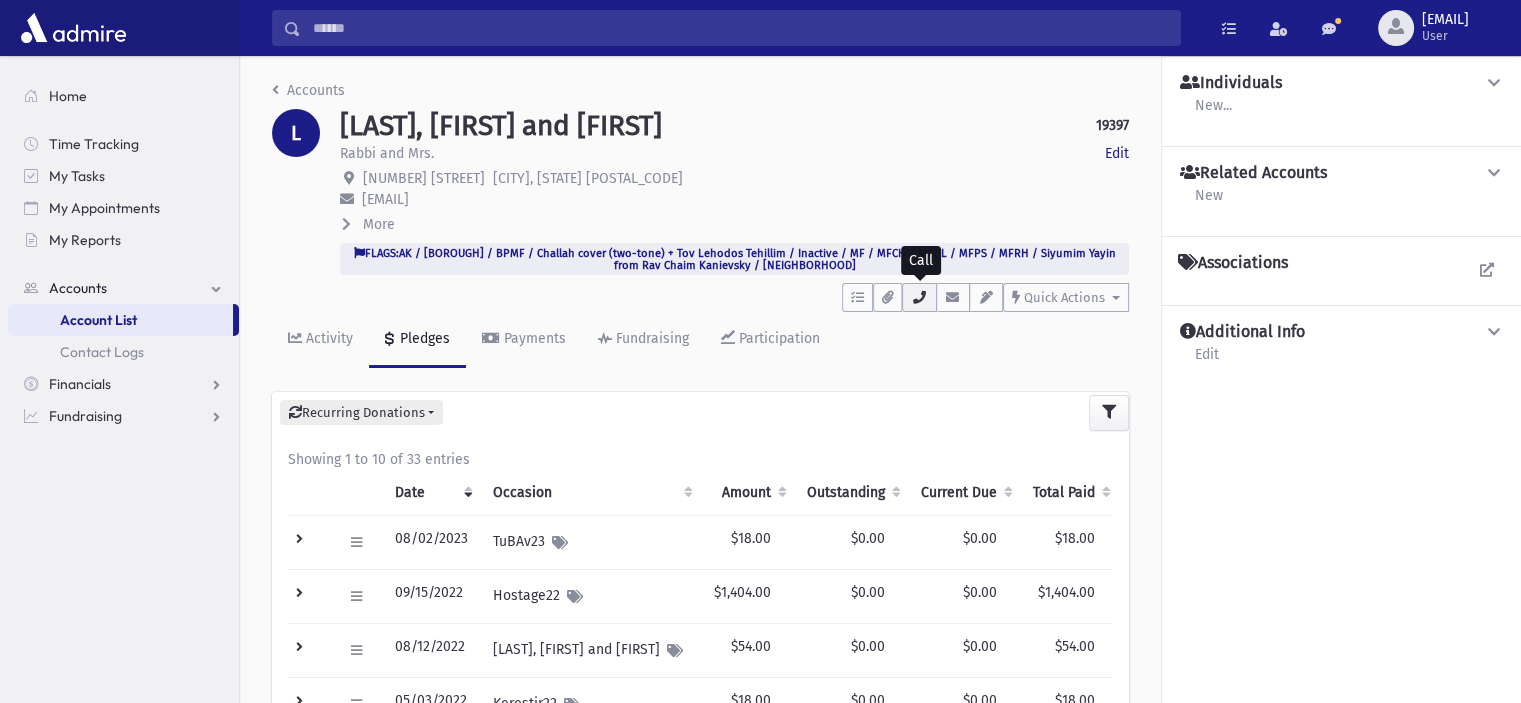 click at bounding box center (919, 297) 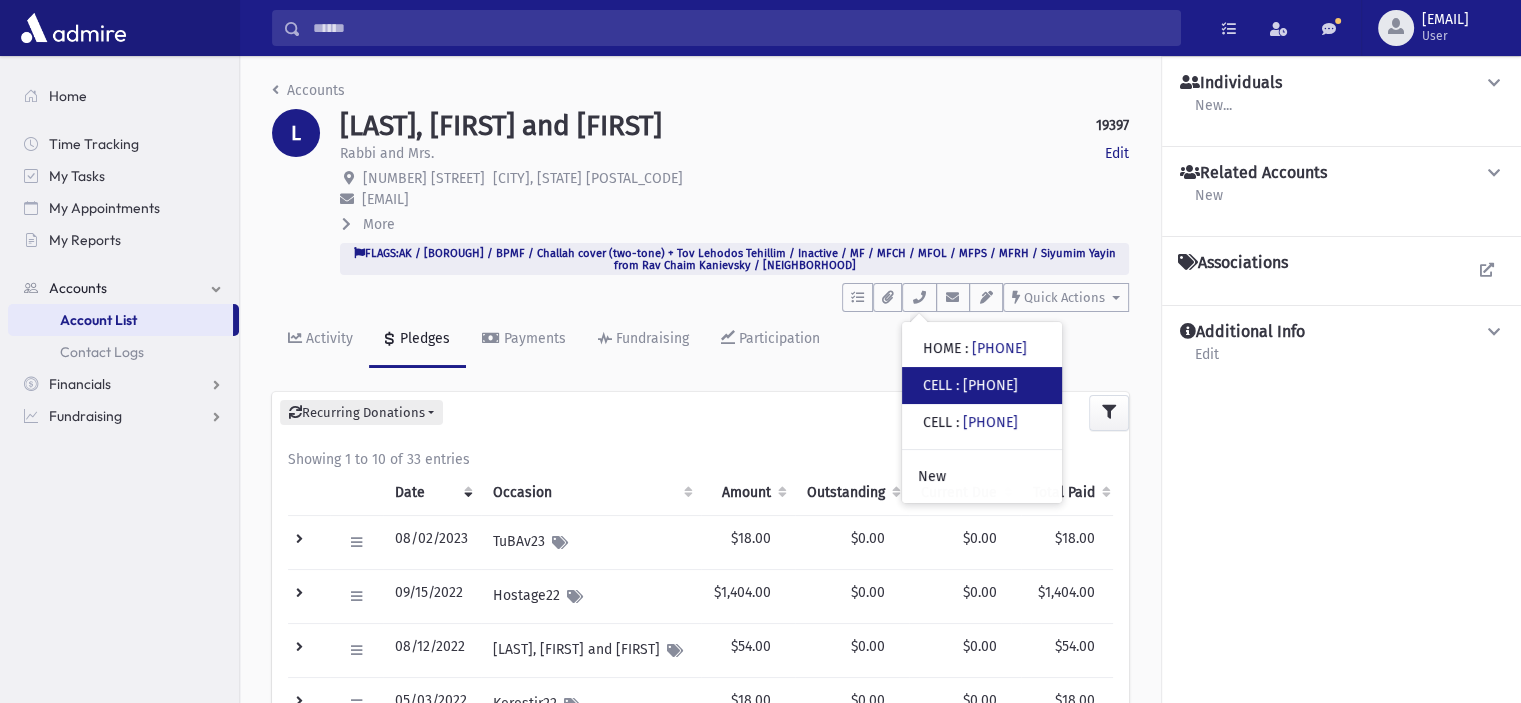copy on "[PHONE]" 